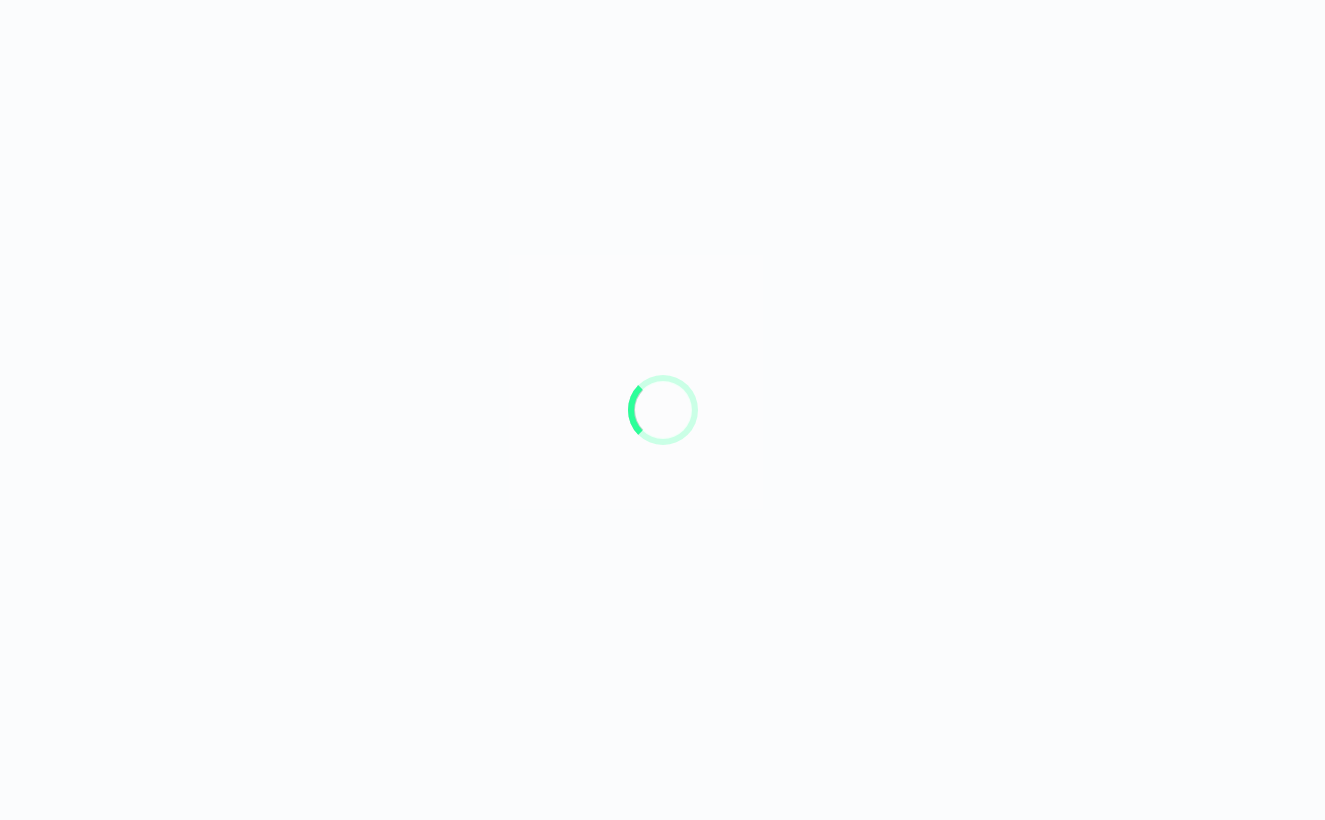 scroll, scrollTop: 0, scrollLeft: 0, axis: both 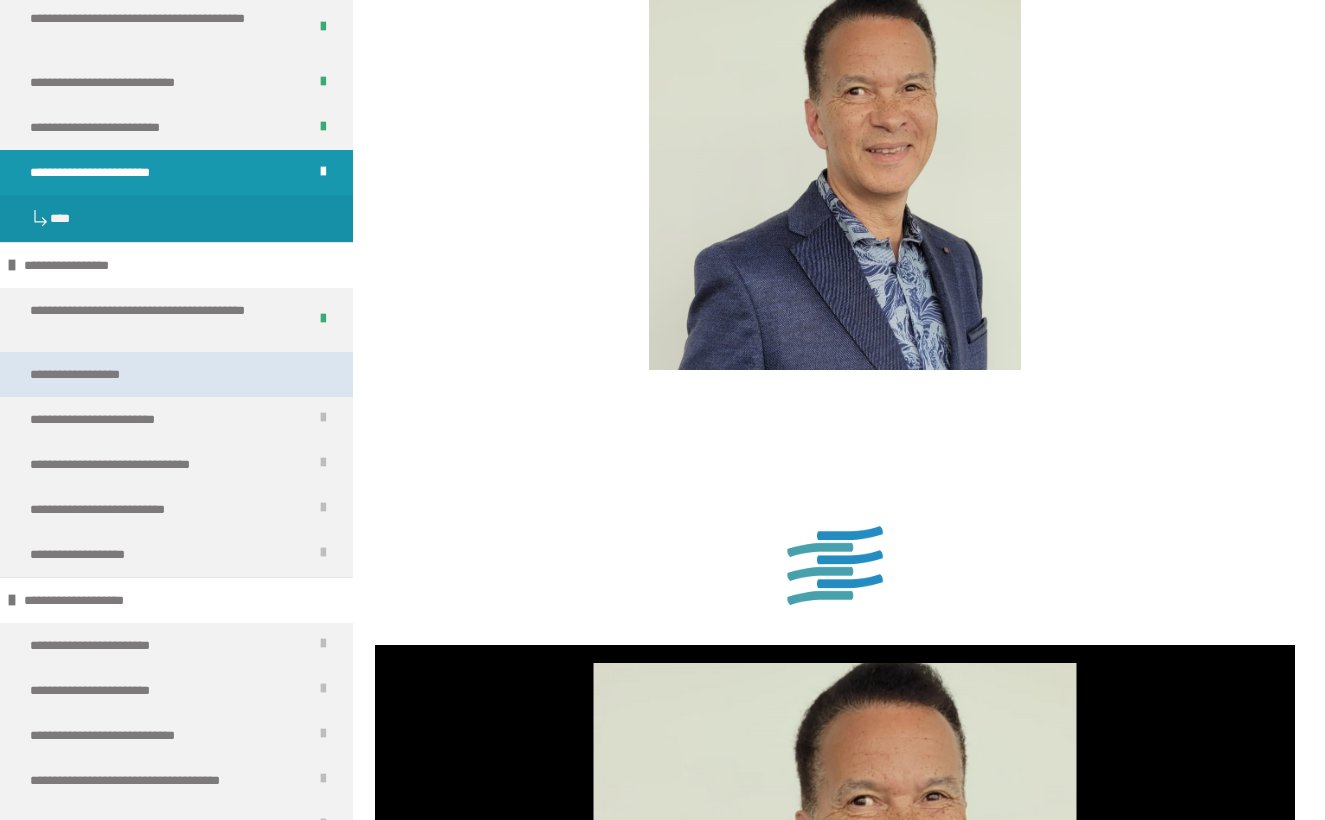 click on "**********" at bounding box center [176, 374] 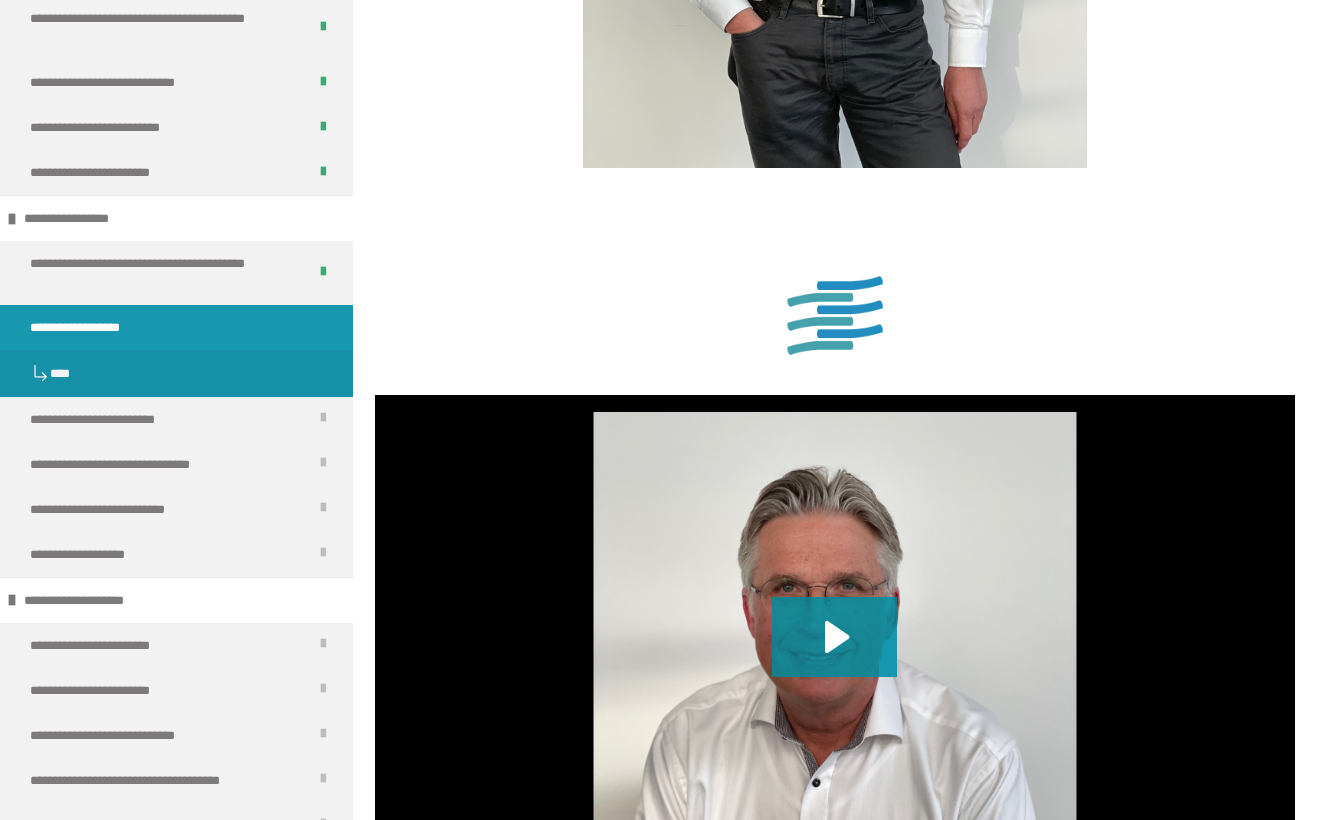 scroll, scrollTop: 1449, scrollLeft: 0, axis: vertical 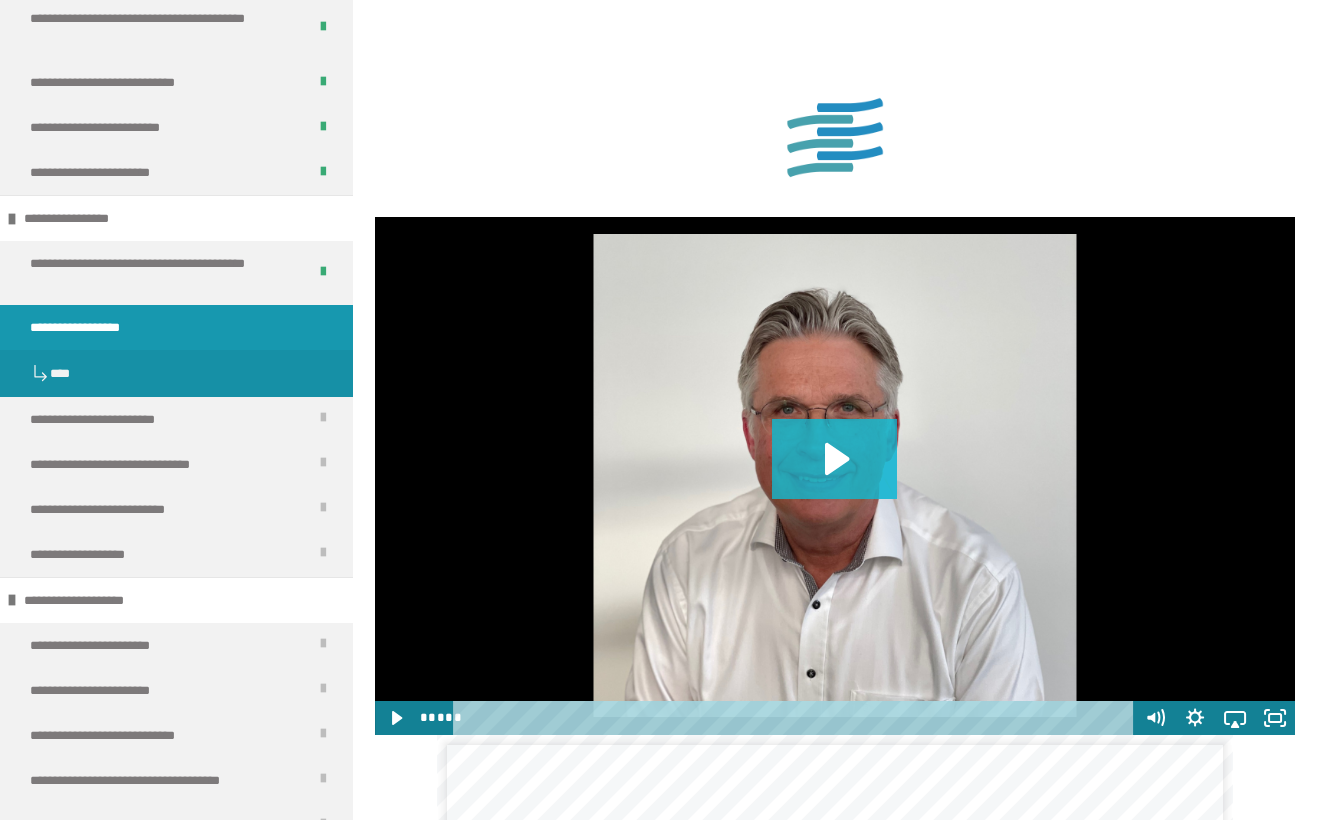 click 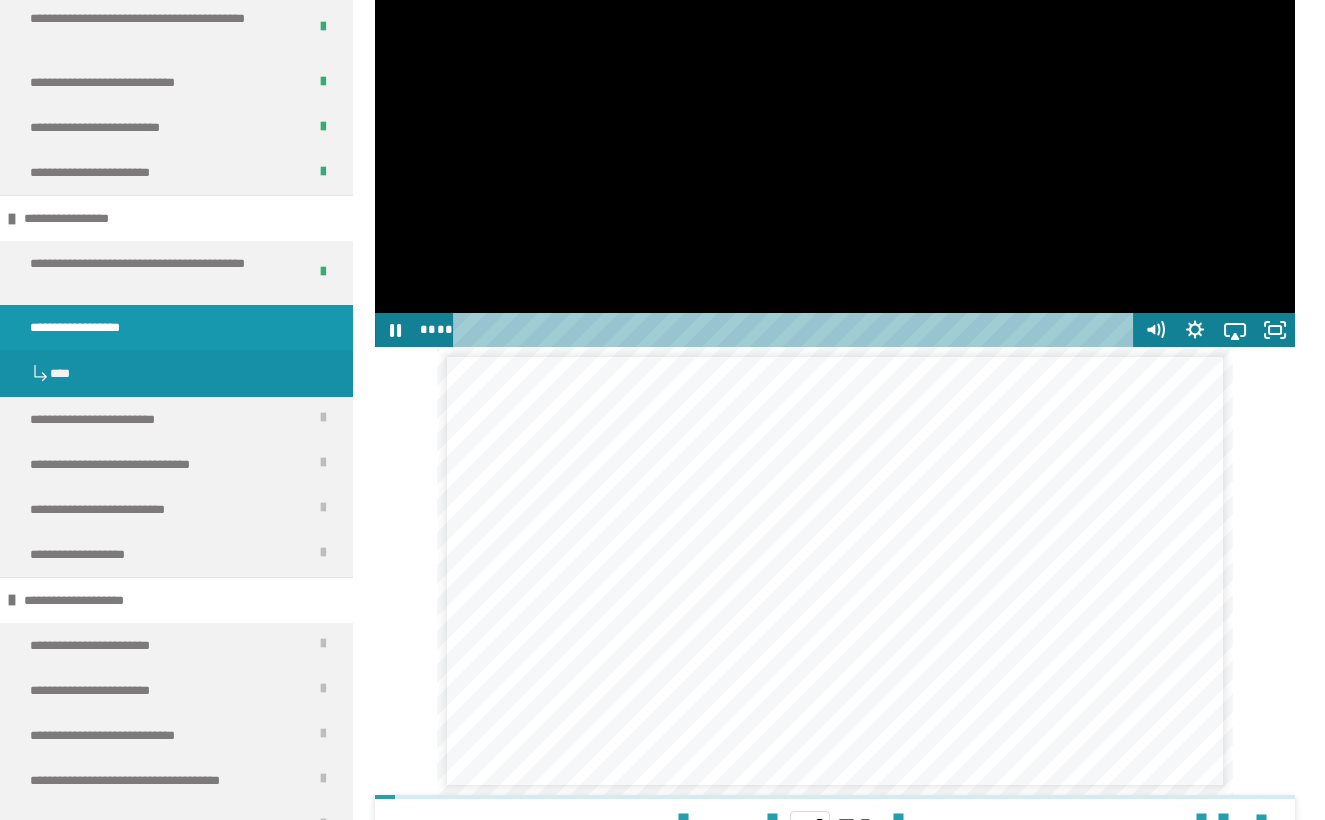 scroll, scrollTop: 1835, scrollLeft: 0, axis: vertical 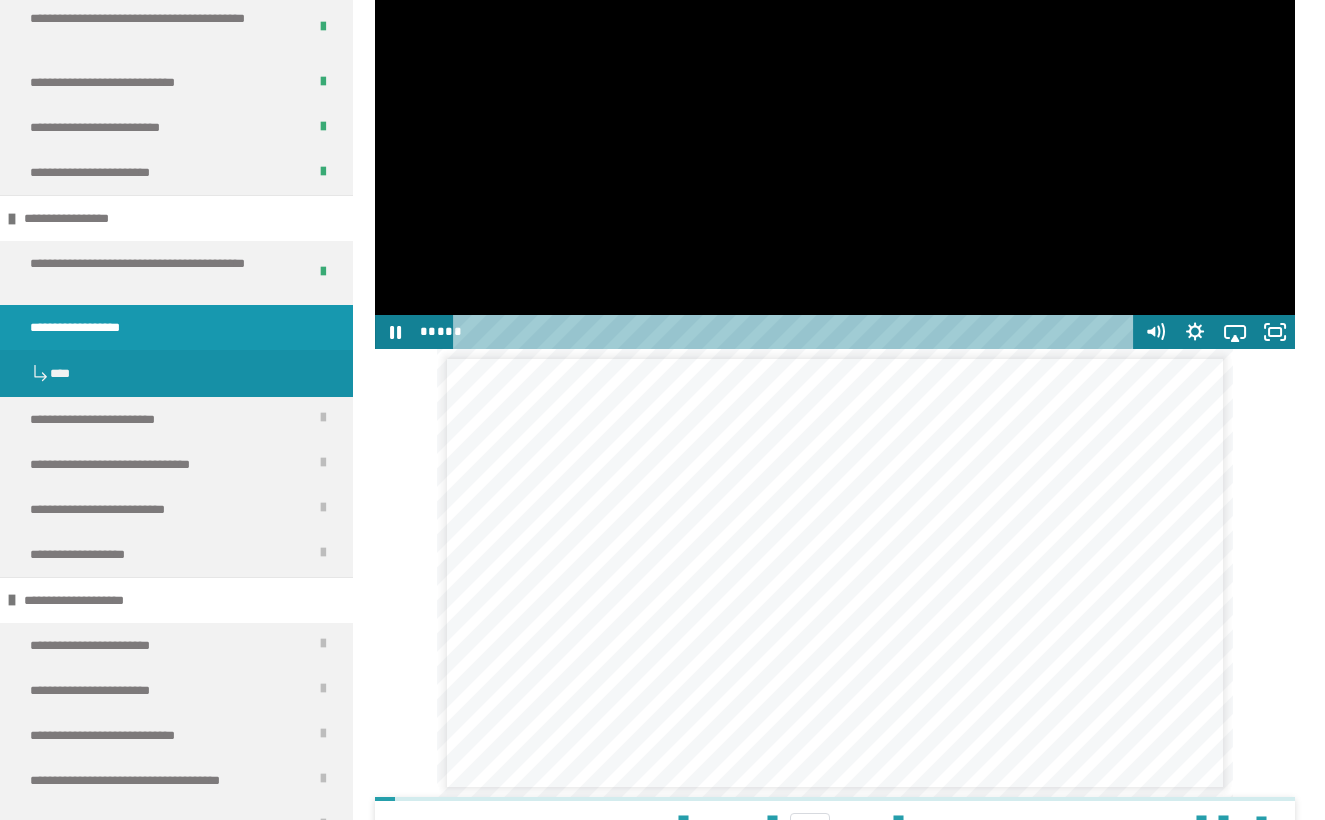 click at bounding box center (796, 332) 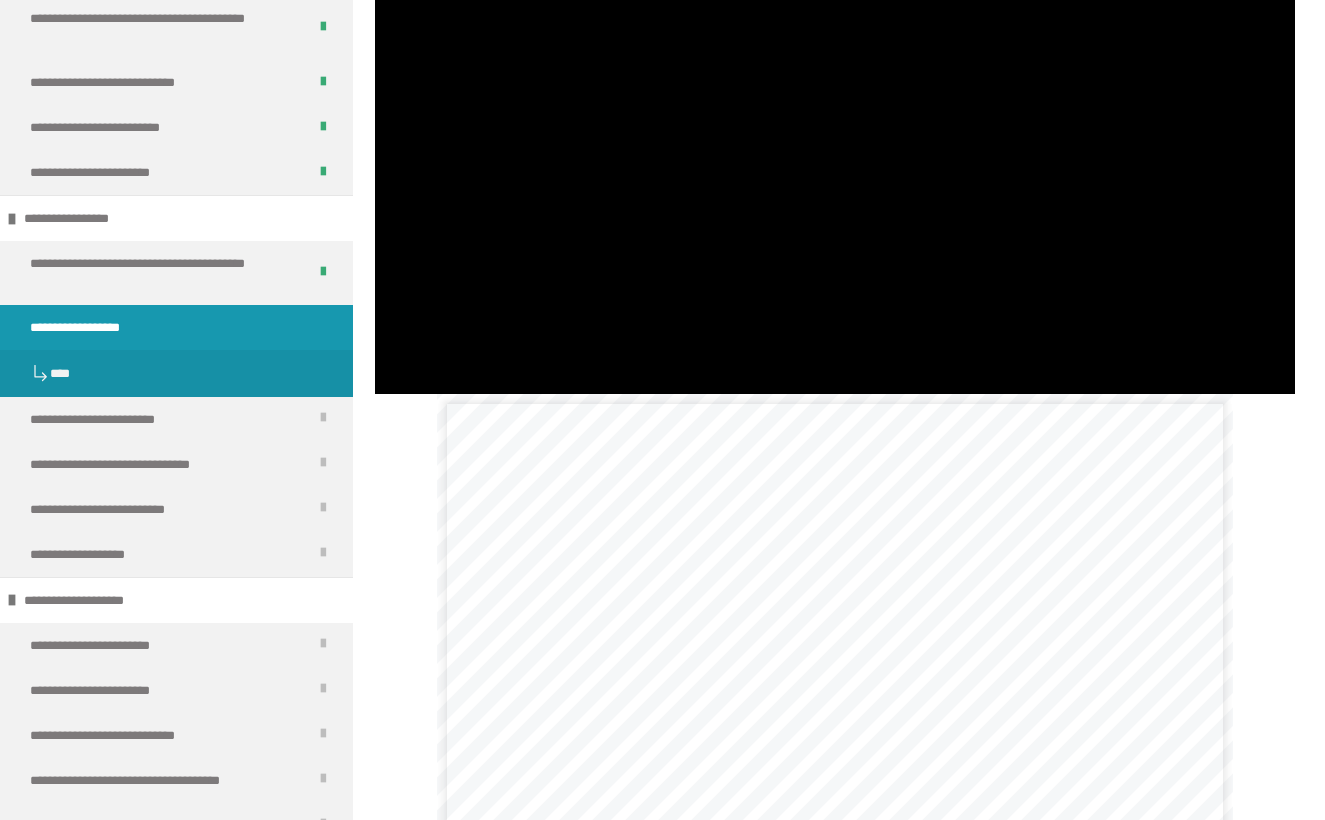 scroll, scrollTop: 1792, scrollLeft: 0, axis: vertical 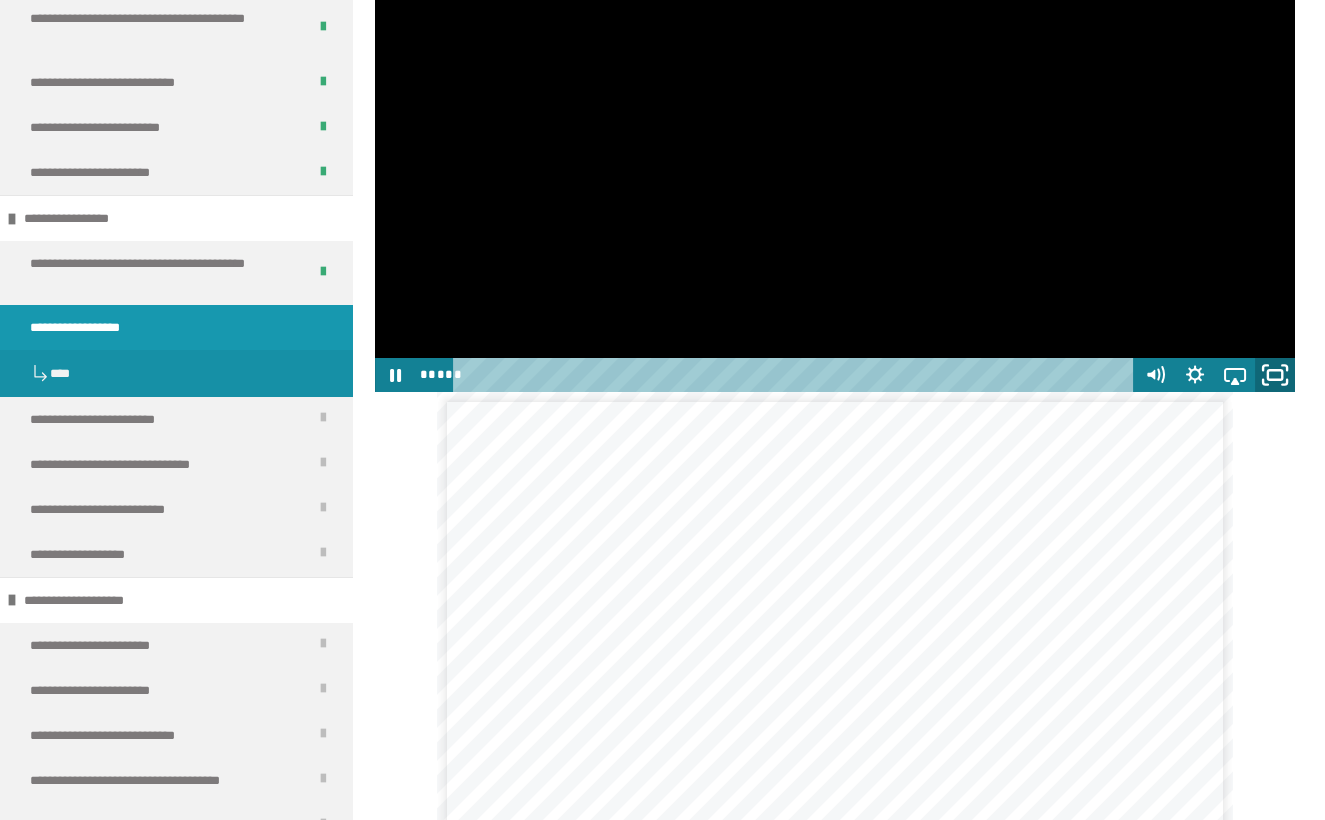click 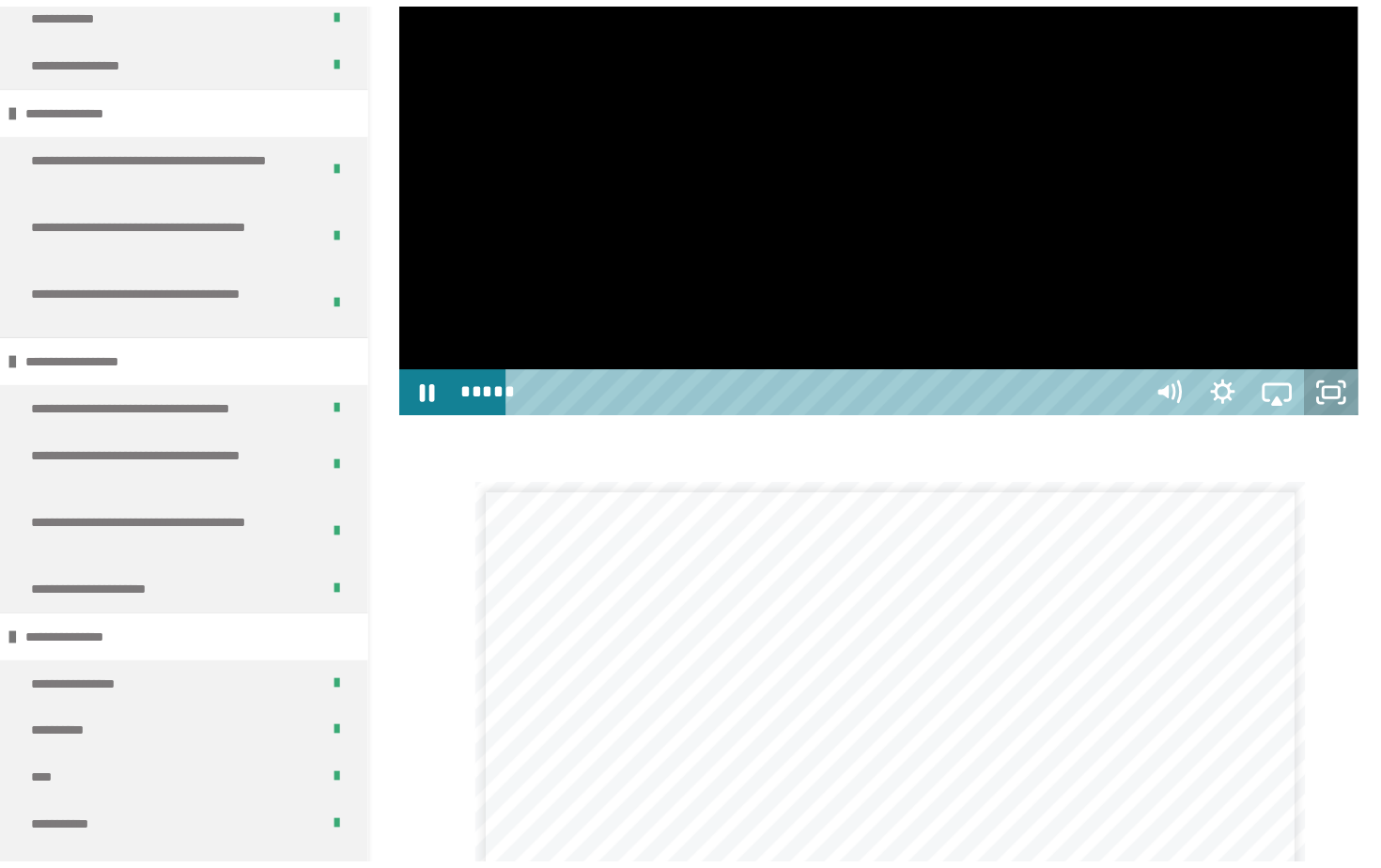 scroll, scrollTop: 0, scrollLeft: 0, axis: both 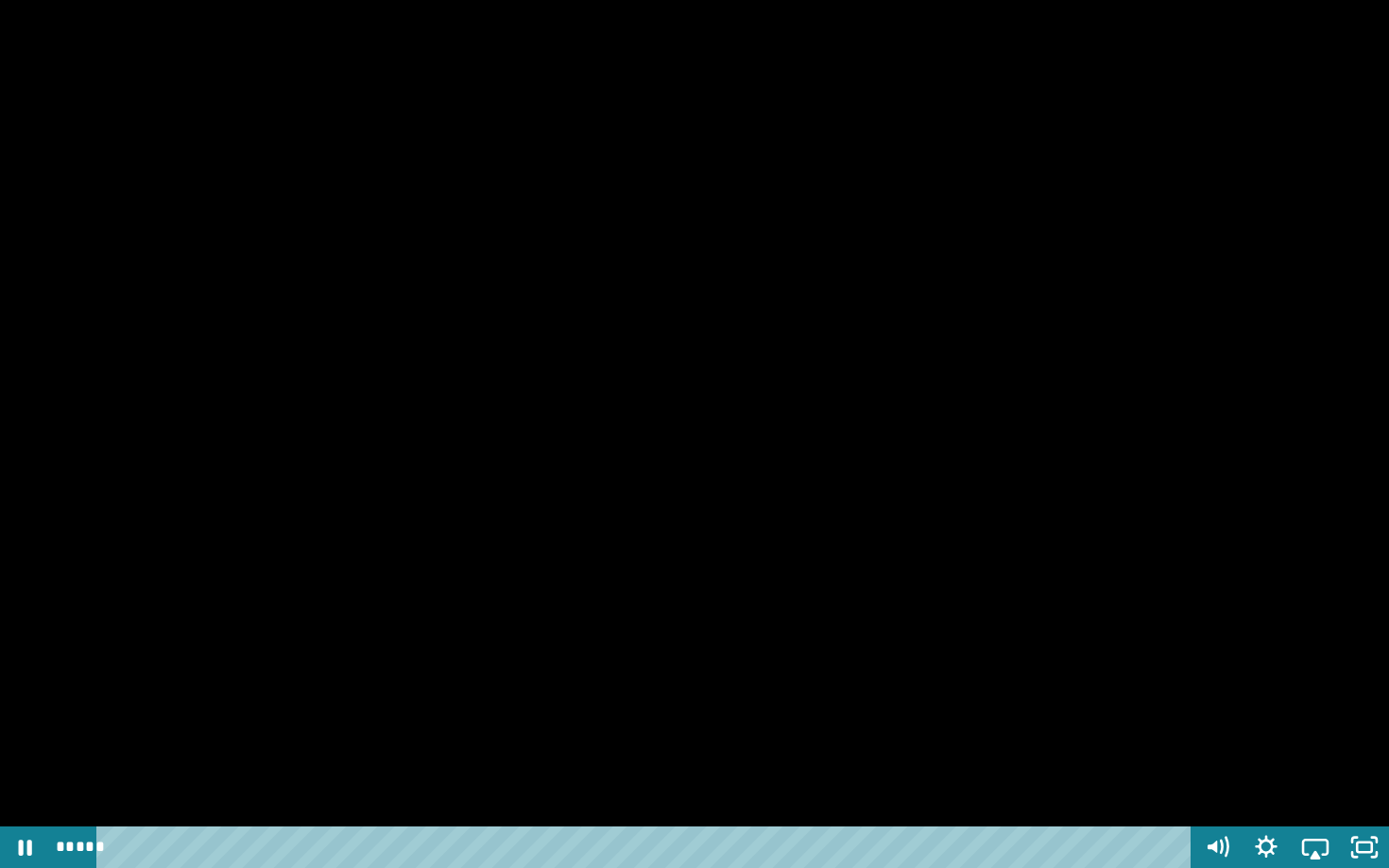 click at bounding box center (694, 434) 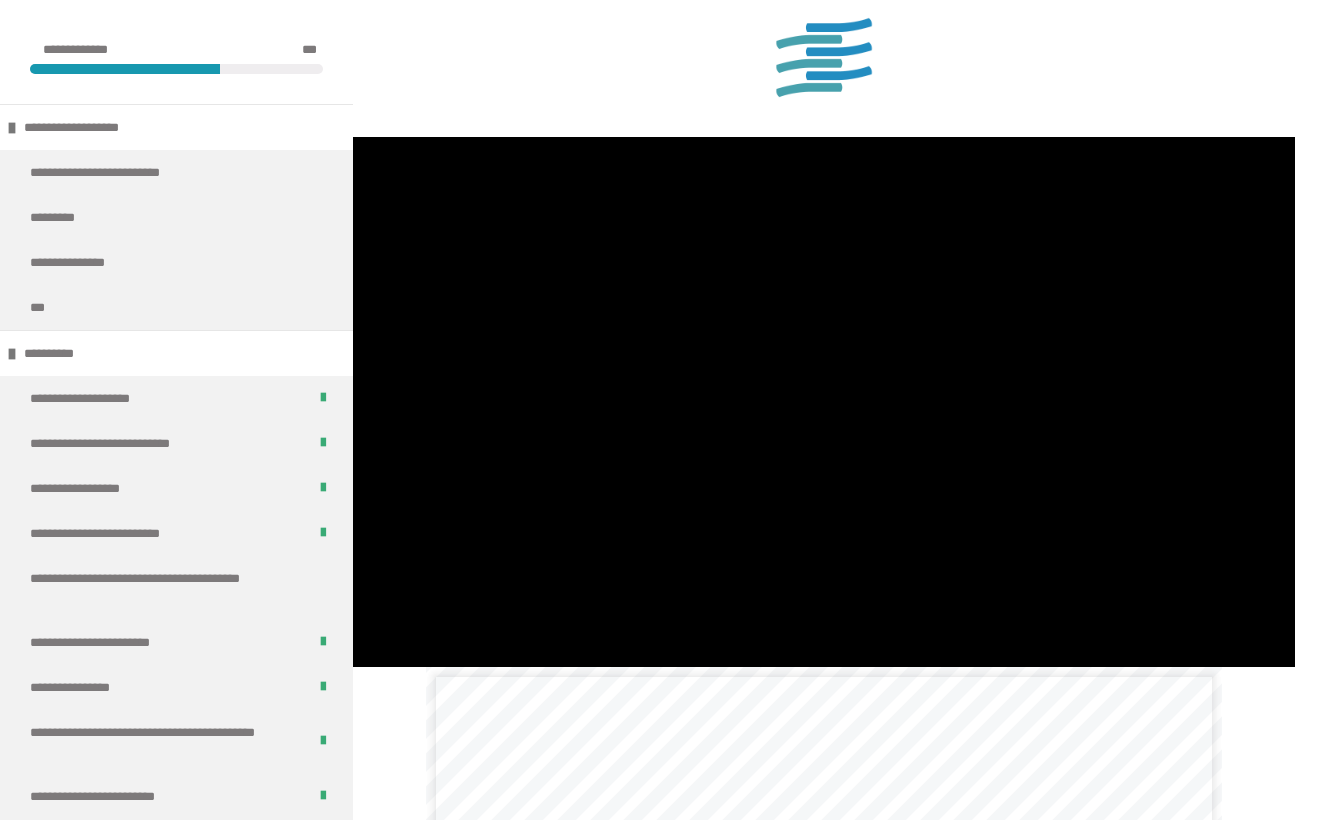 scroll, scrollTop: 1525, scrollLeft: 0, axis: vertical 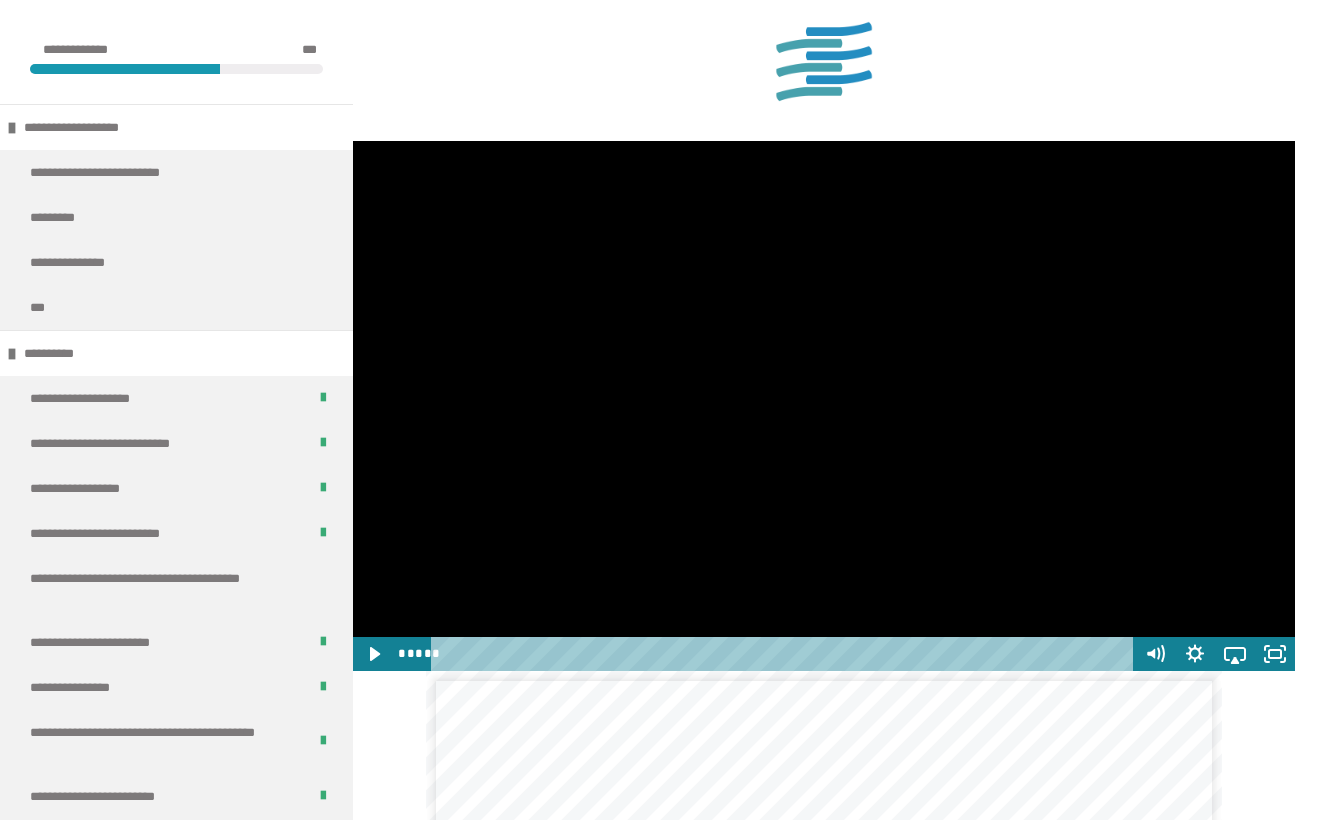 click at bounding box center [824, 406] 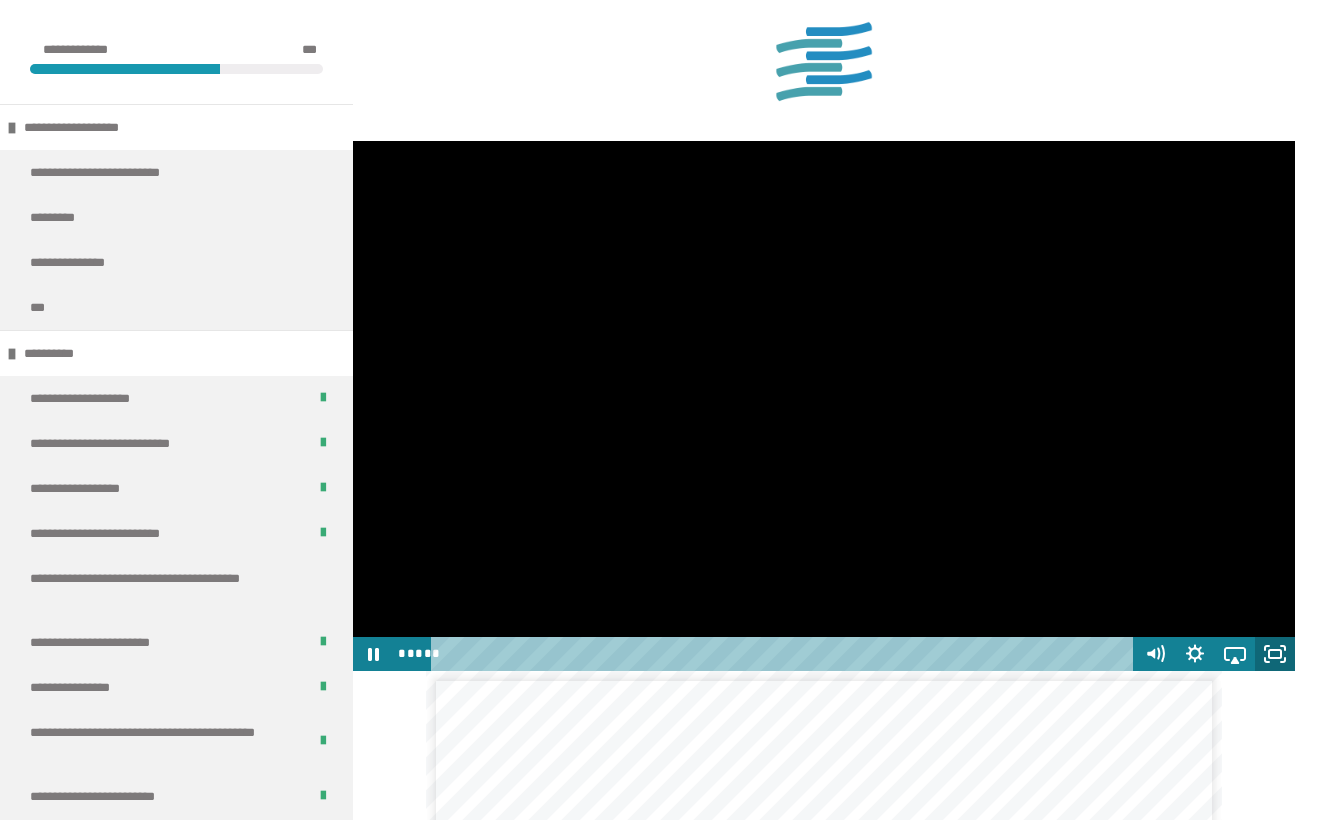 click 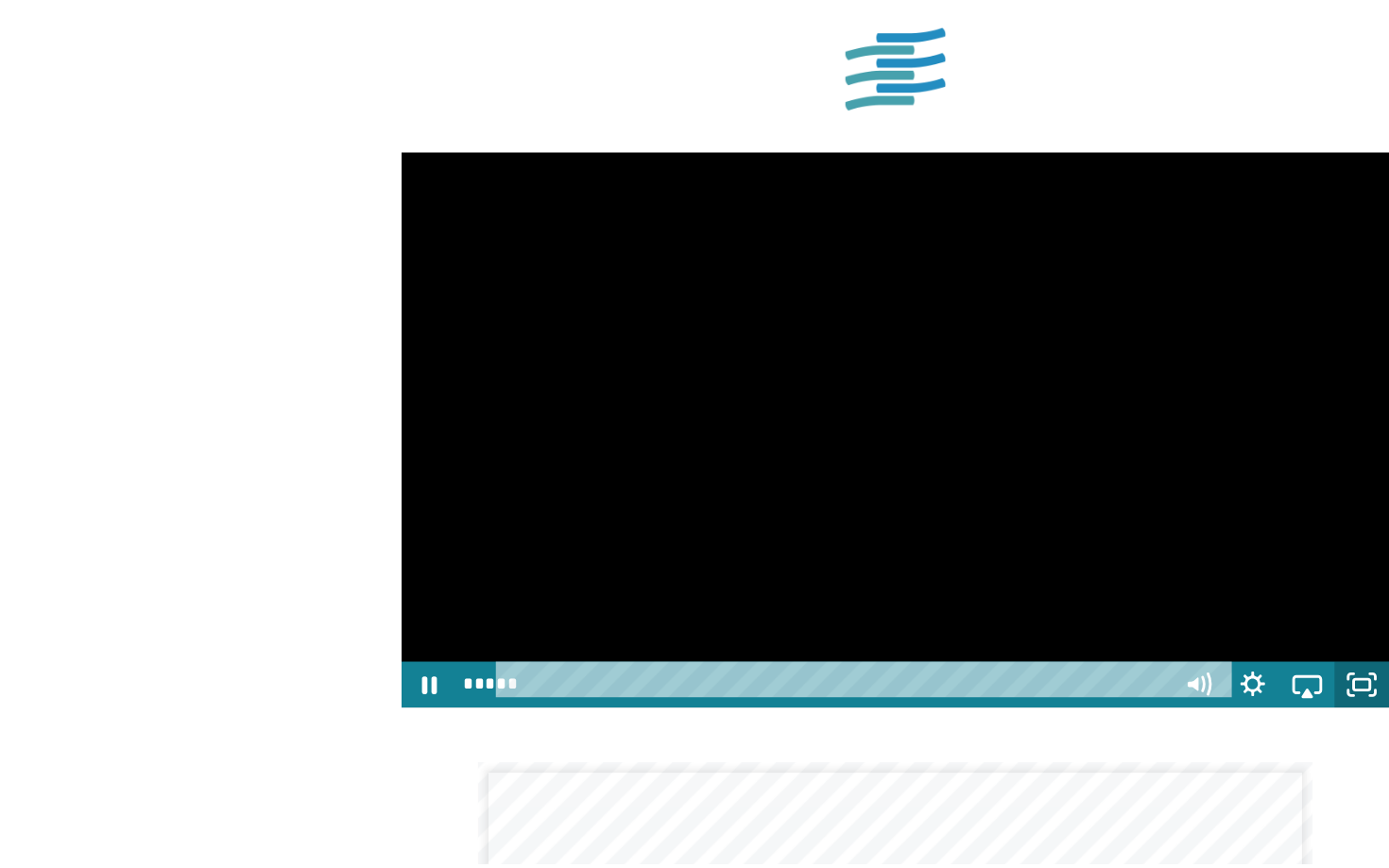 scroll, scrollTop: 0, scrollLeft: 0, axis: both 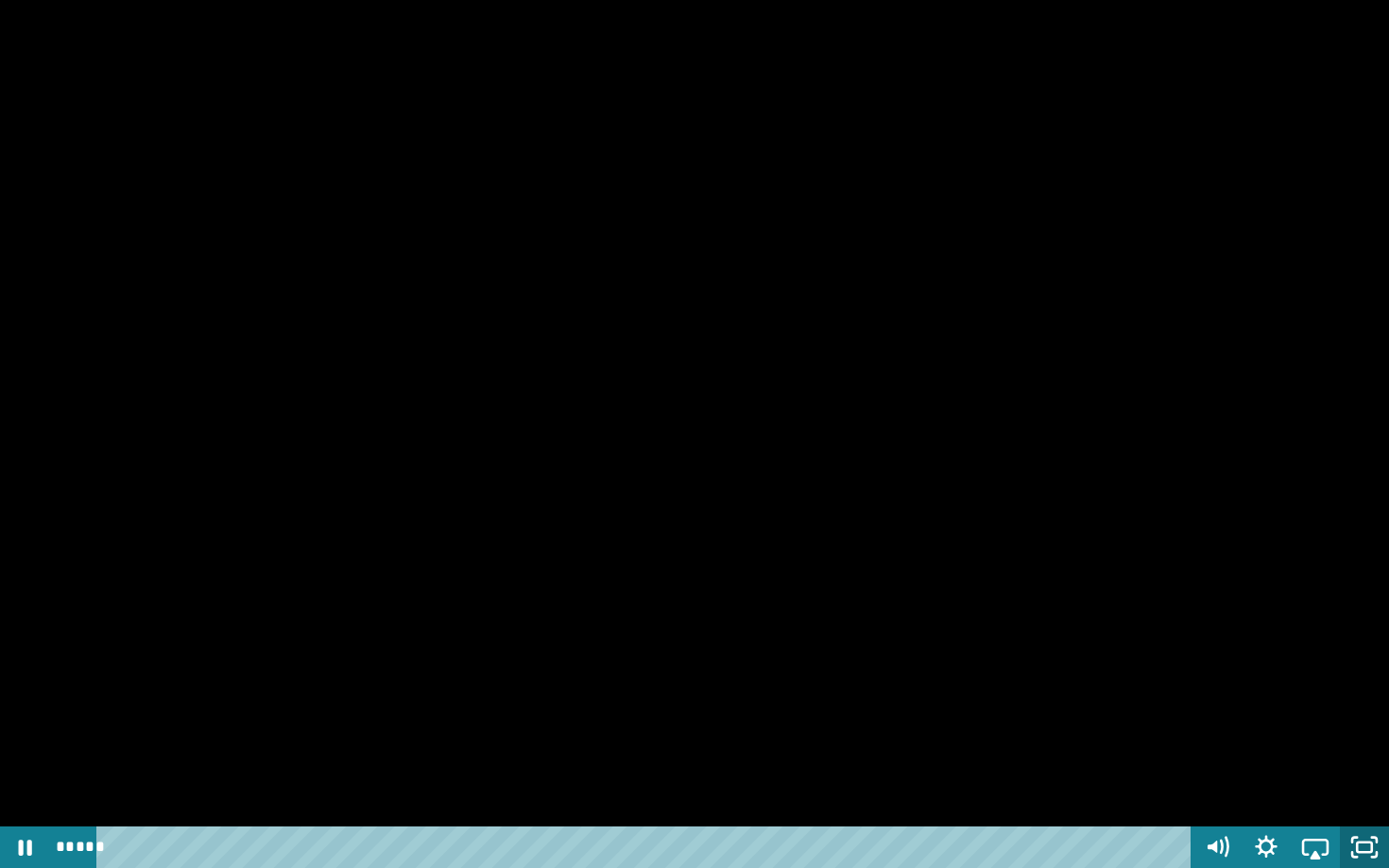 click 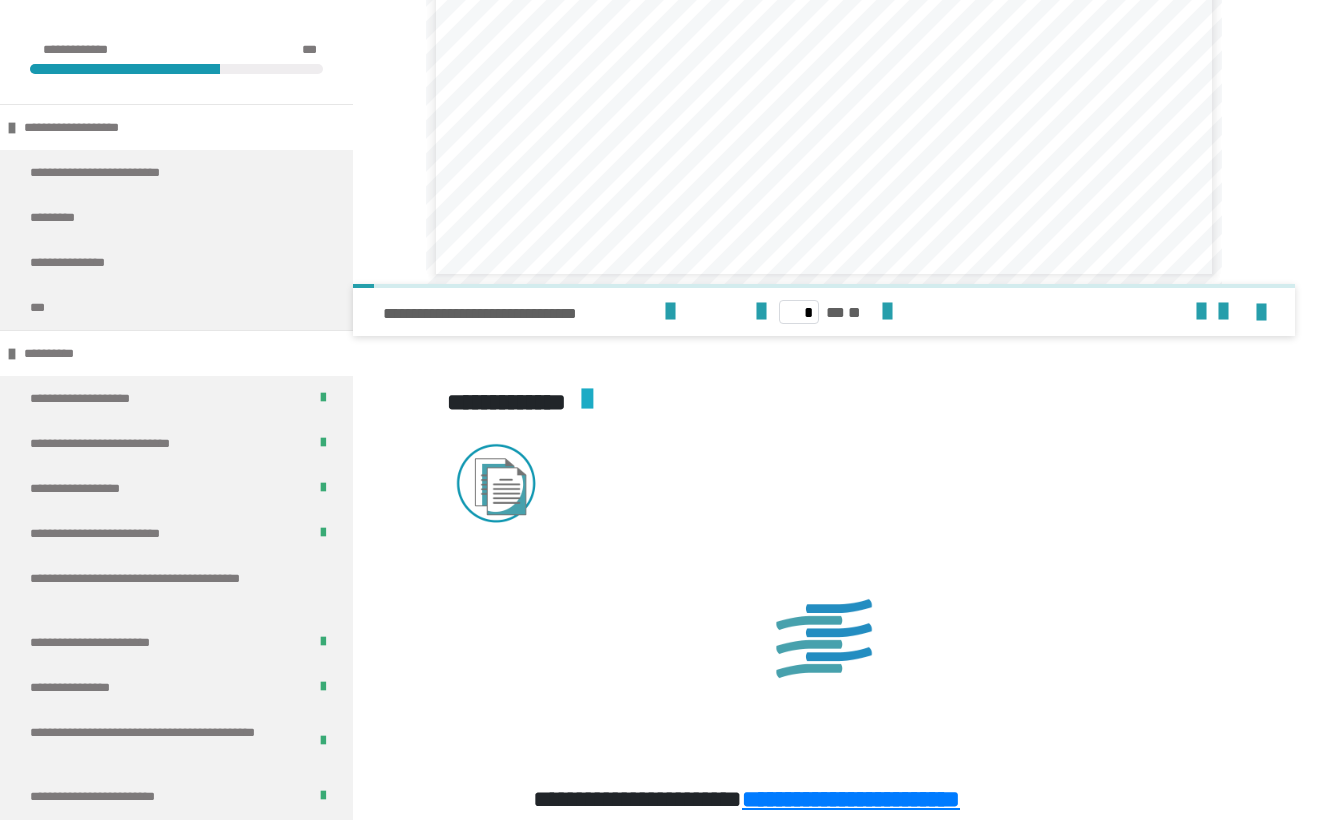 scroll, scrollTop: 2341, scrollLeft: 0, axis: vertical 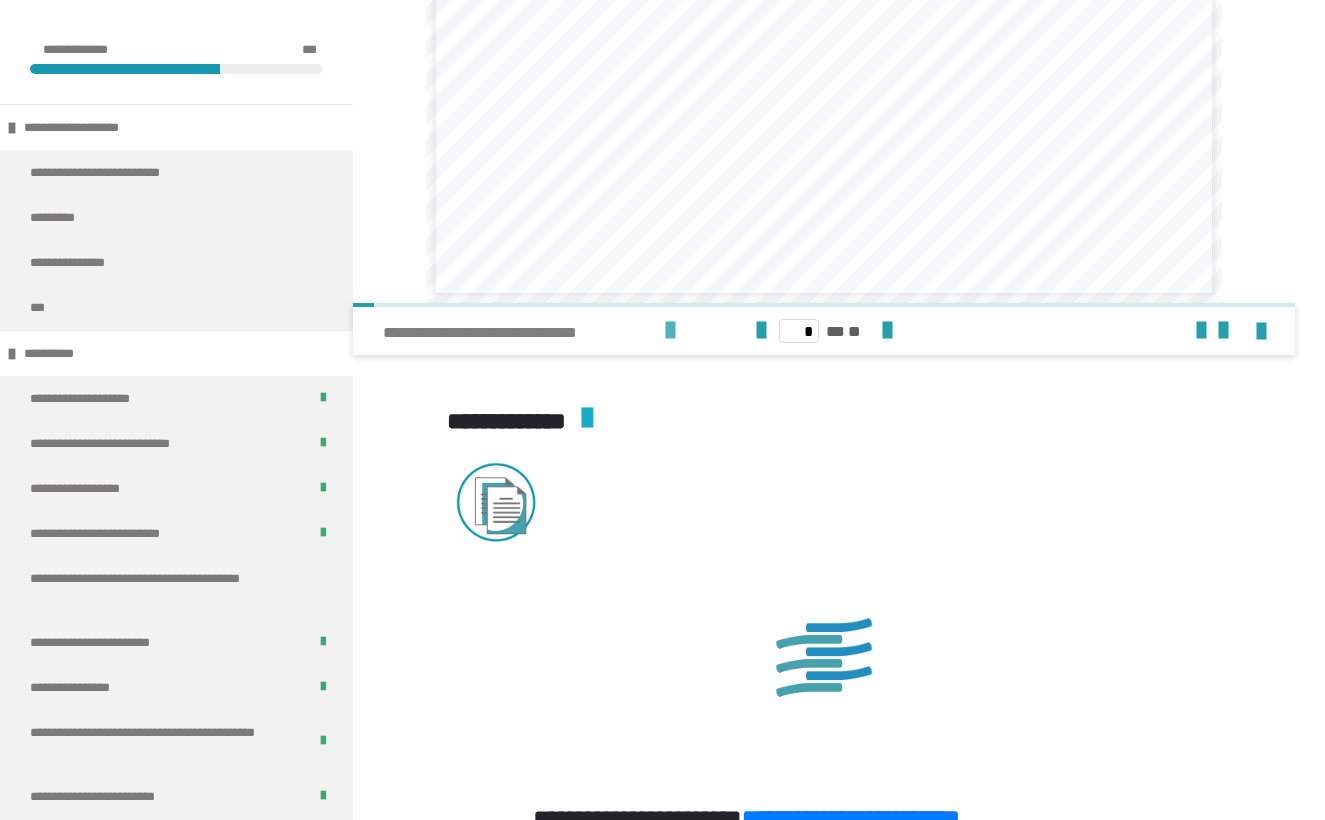 click at bounding box center (670, 331) 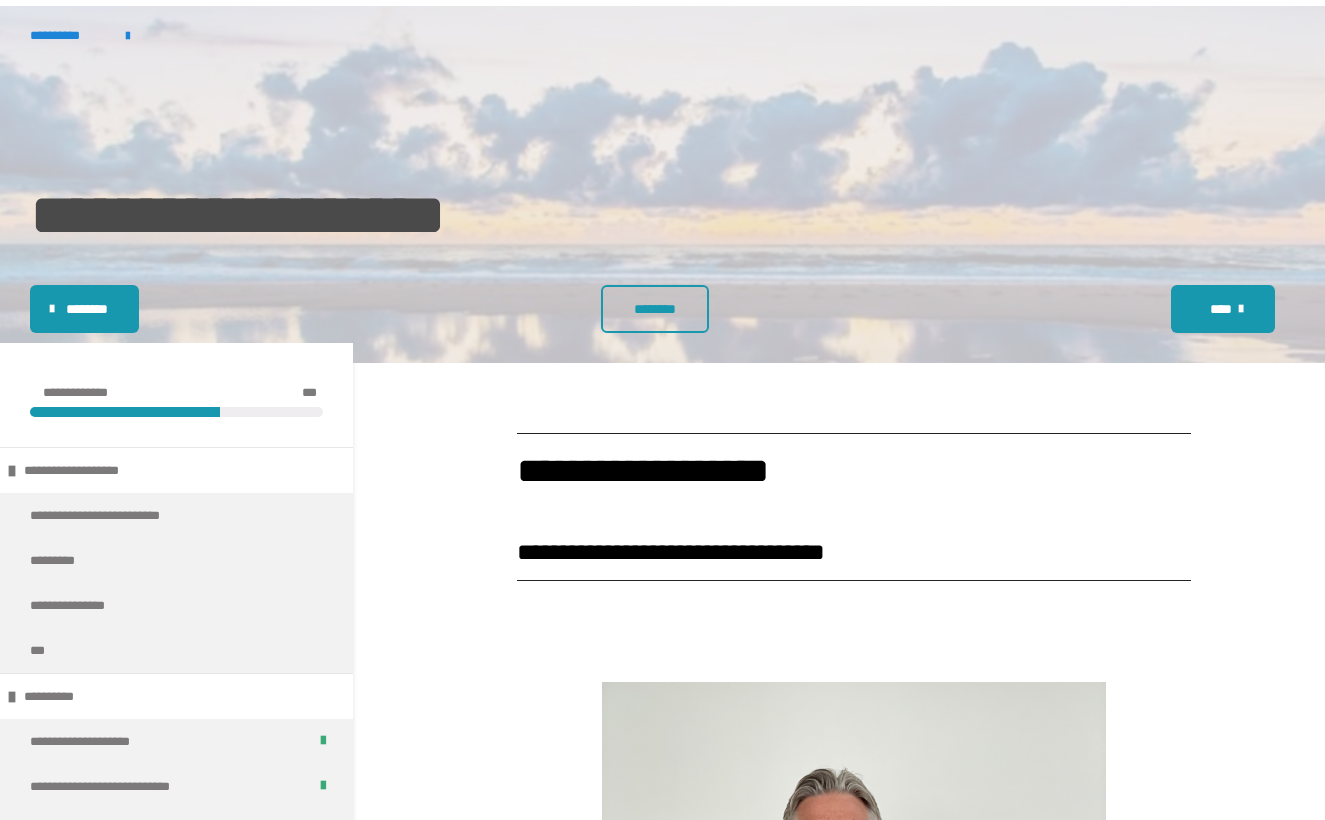 scroll, scrollTop: 99, scrollLeft: 0, axis: vertical 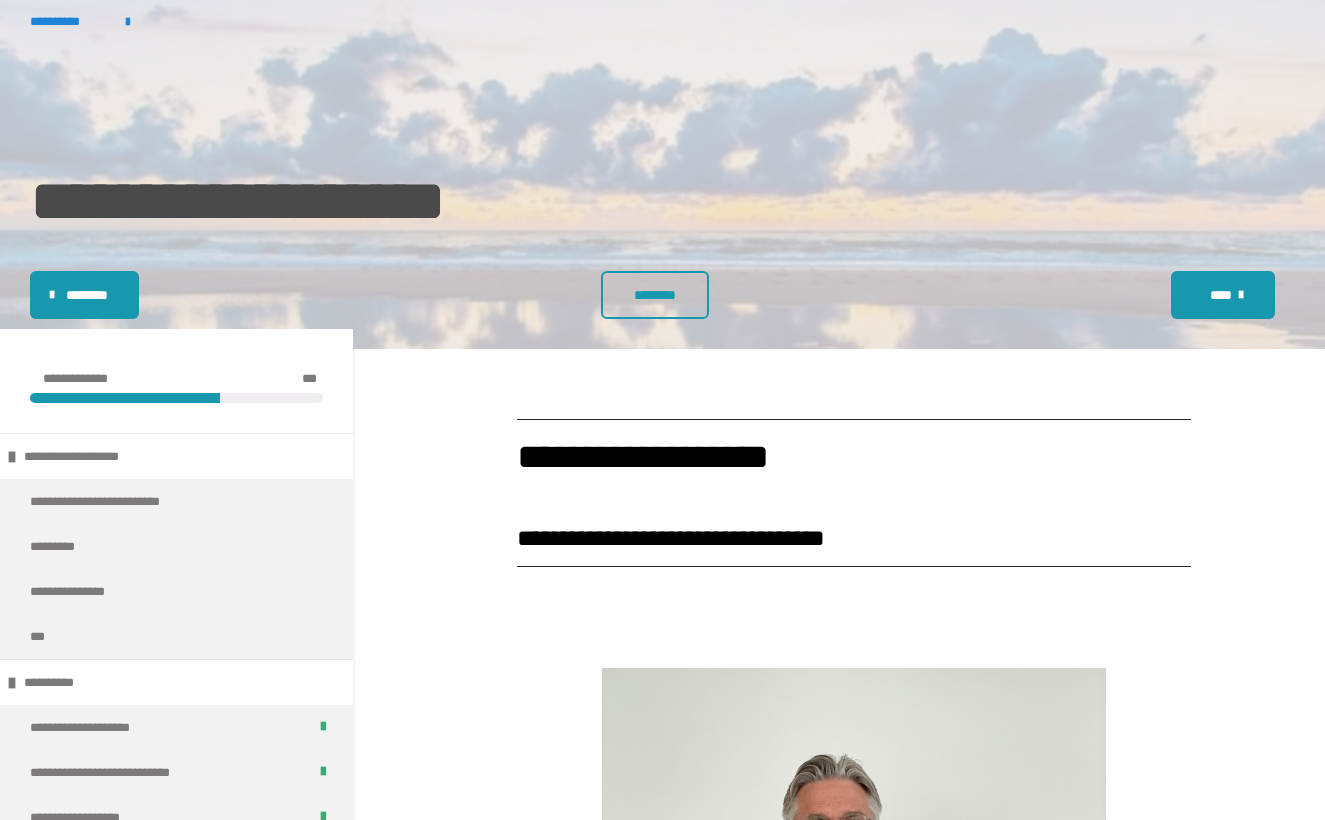 click on "********" at bounding box center [655, 295] 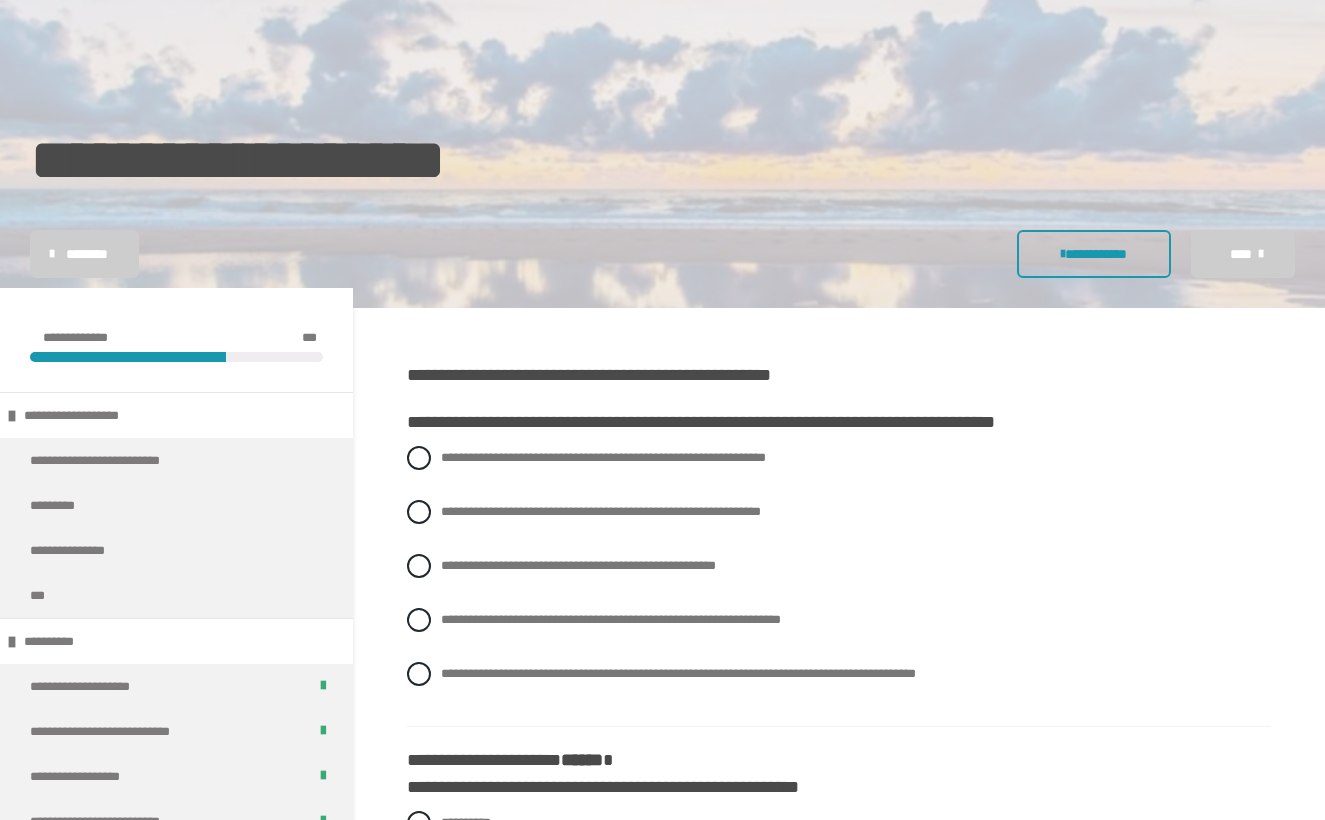scroll, scrollTop: 141, scrollLeft: 0, axis: vertical 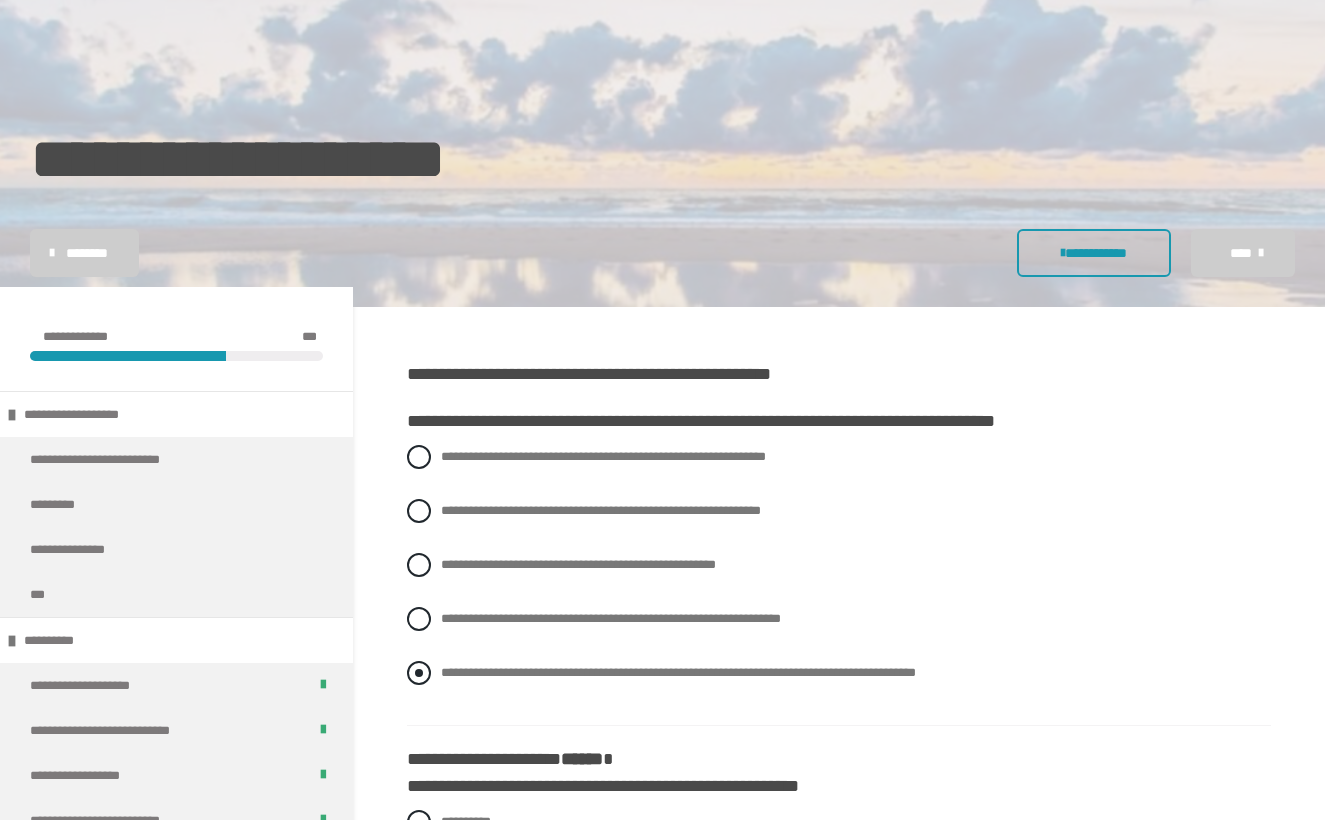 click at bounding box center (419, 673) 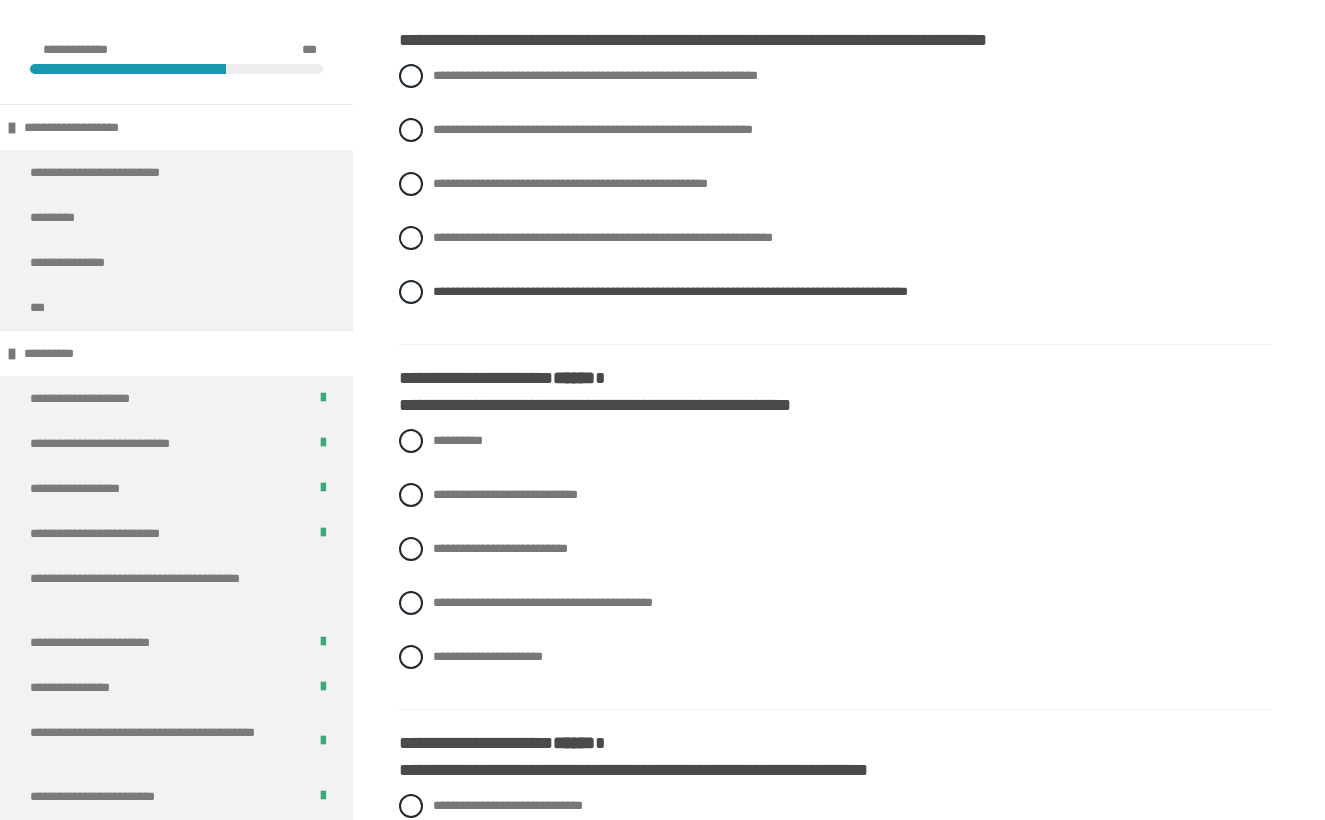 scroll, scrollTop: 523, scrollLeft: 0, axis: vertical 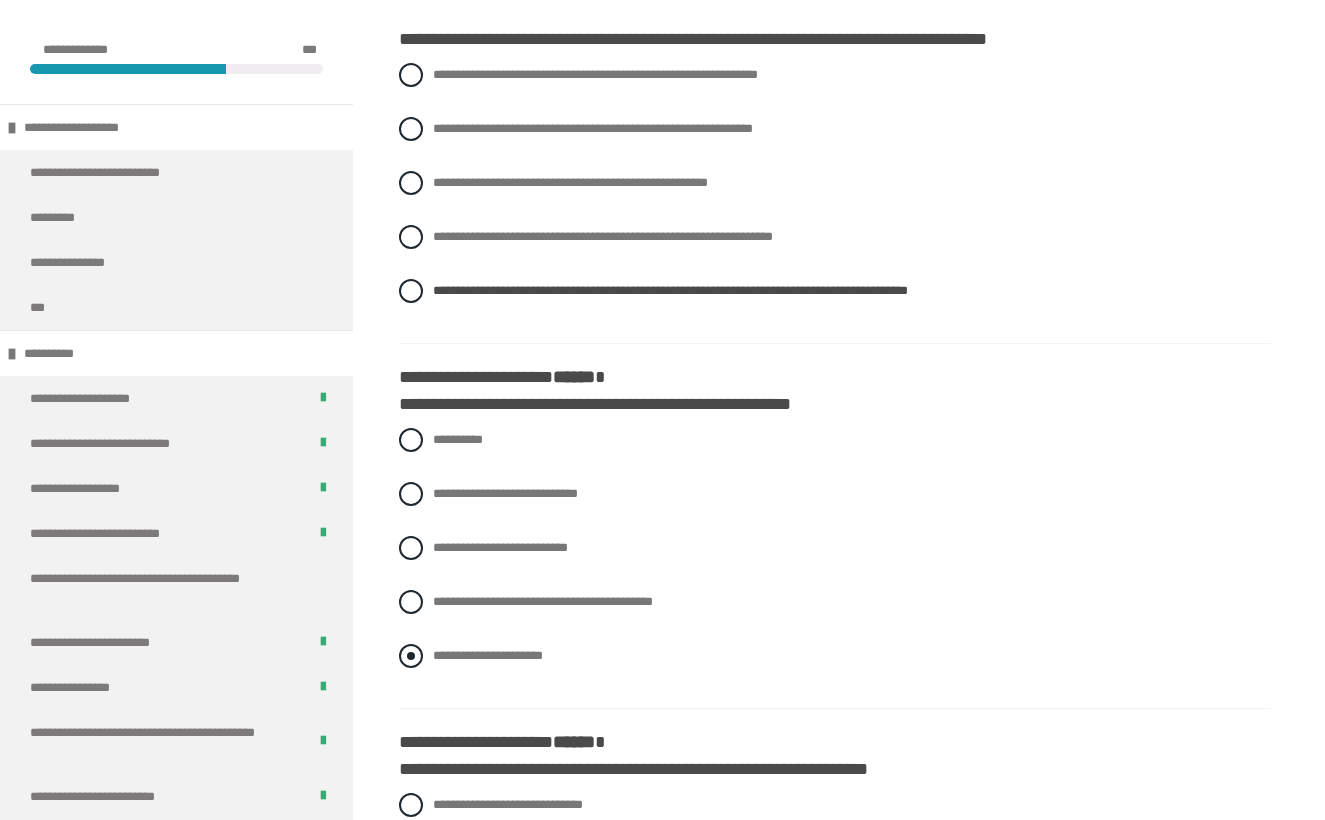 click on "**********" at bounding box center [835, 656] 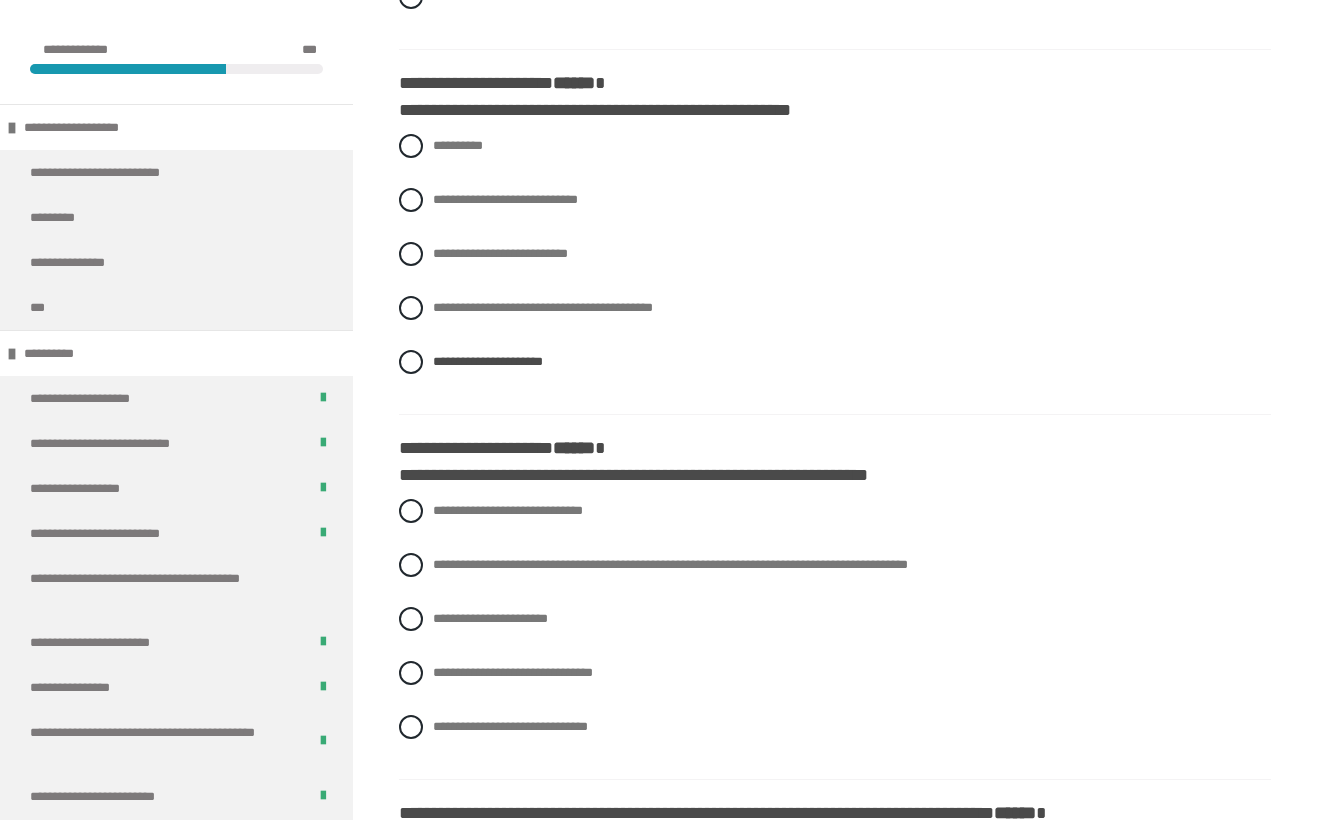 scroll, scrollTop: 841, scrollLeft: 0, axis: vertical 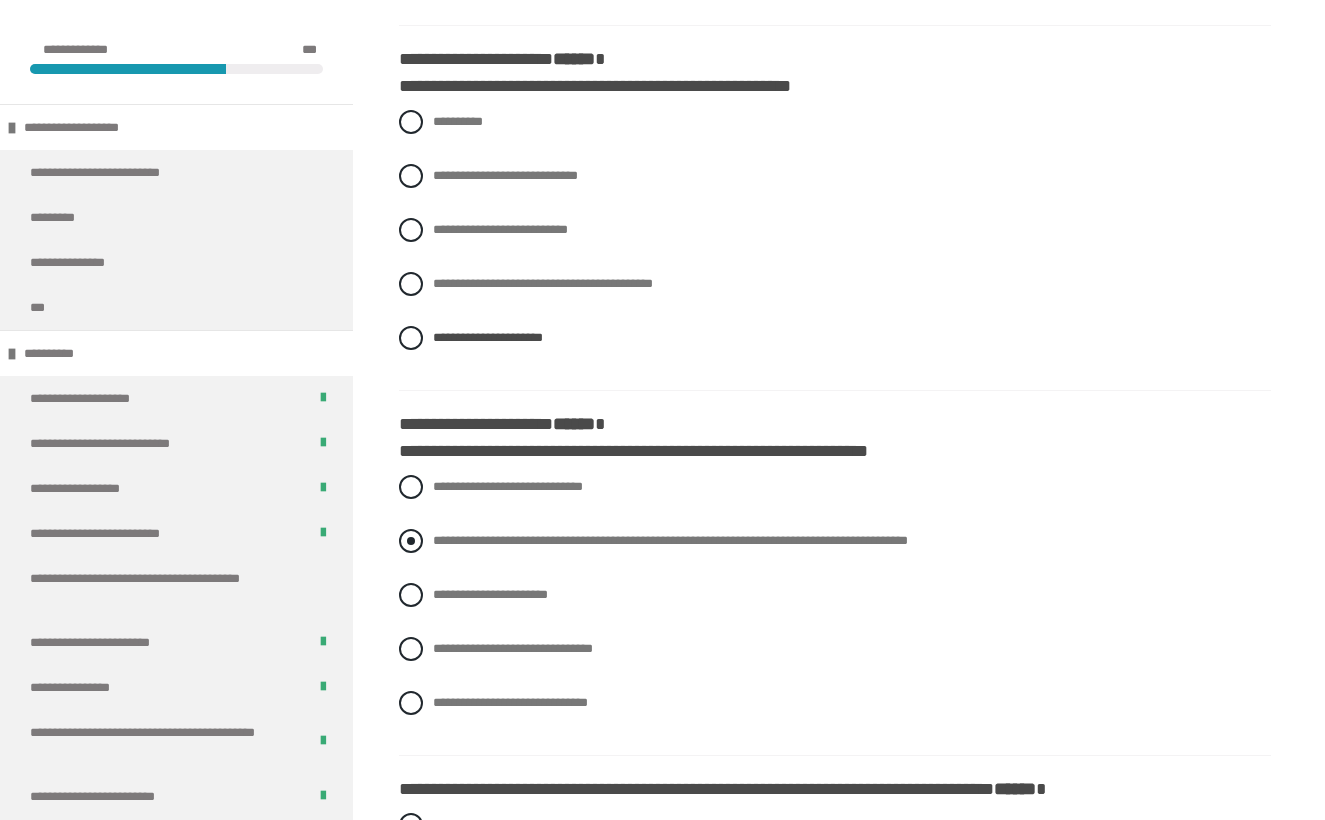 click at bounding box center (411, 541) 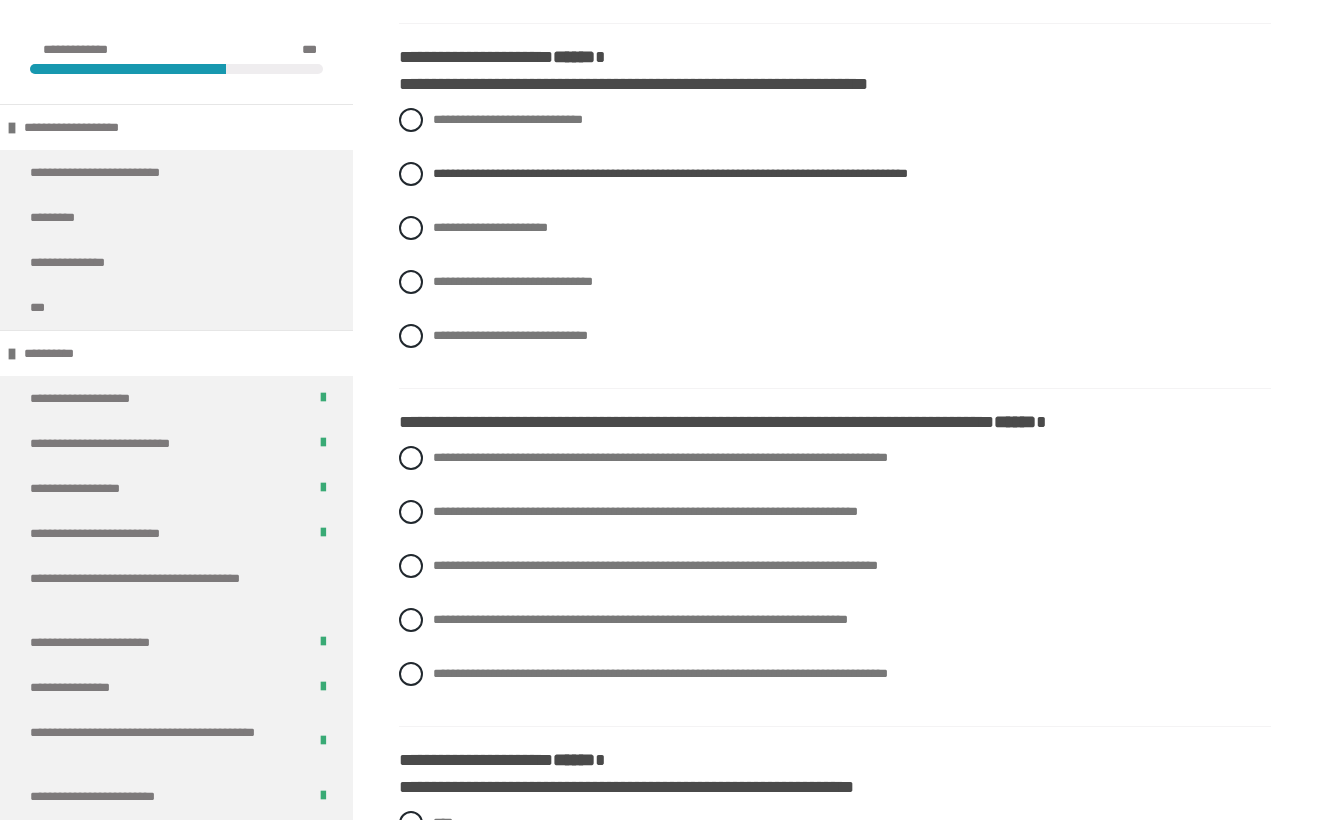 scroll, scrollTop: 1209, scrollLeft: 0, axis: vertical 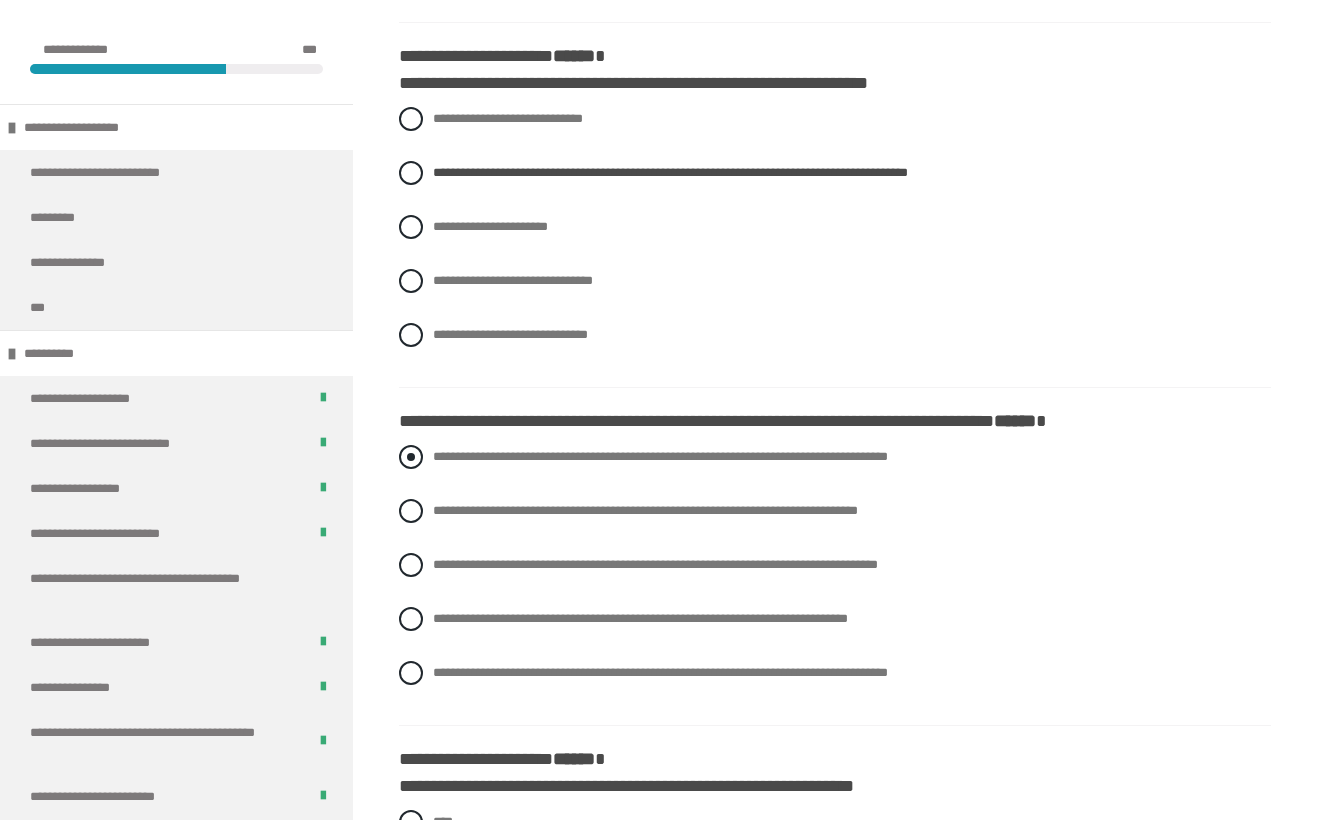 click on "**********" at bounding box center [835, 457] 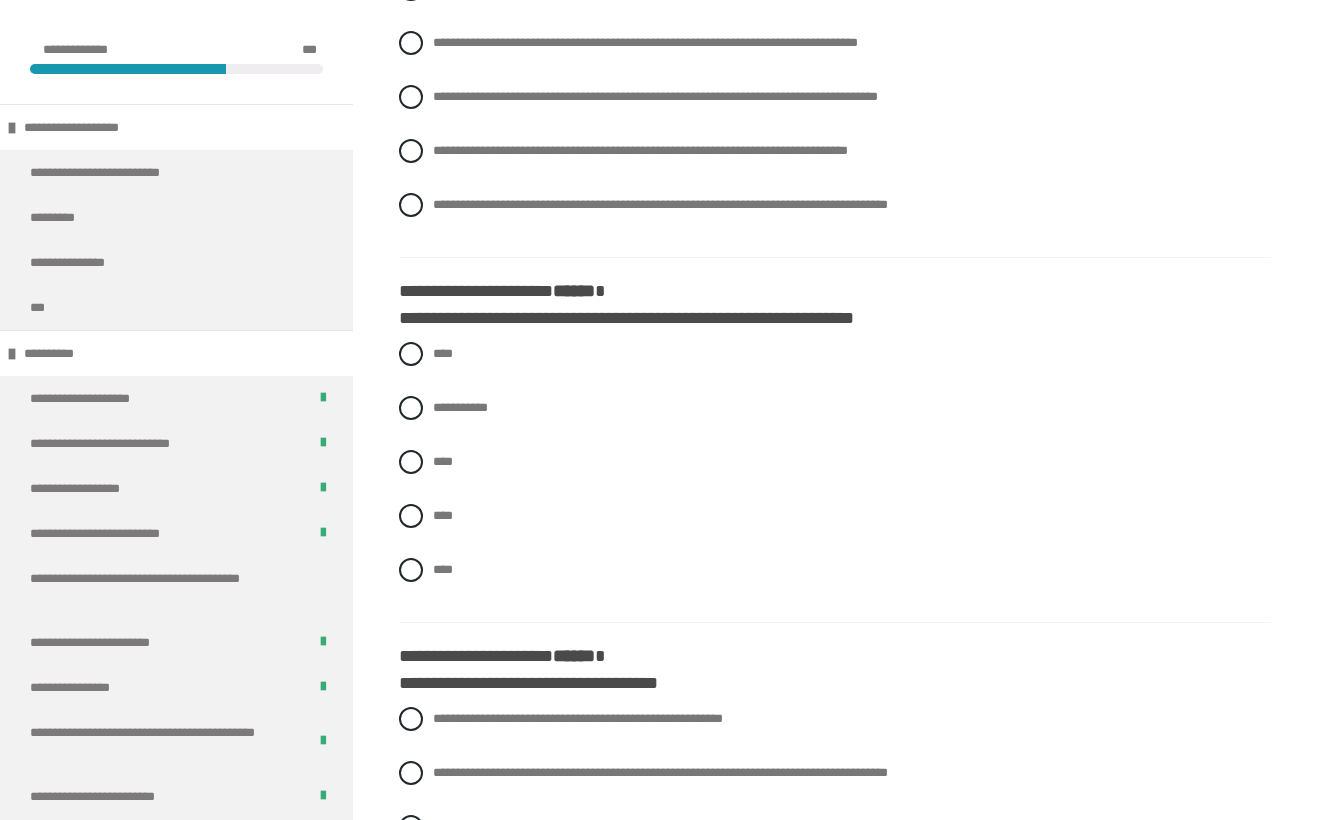 scroll, scrollTop: 1679, scrollLeft: 0, axis: vertical 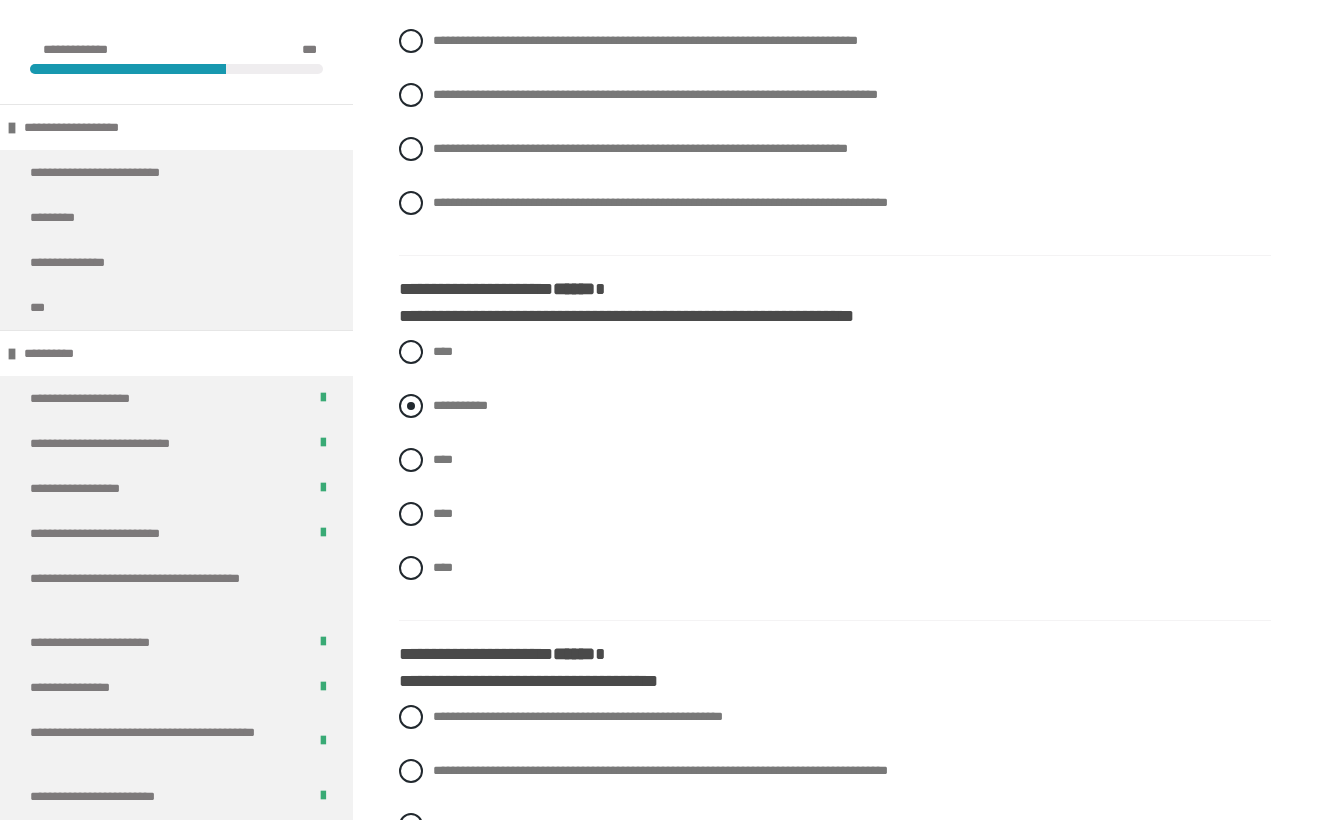 click at bounding box center [411, 406] 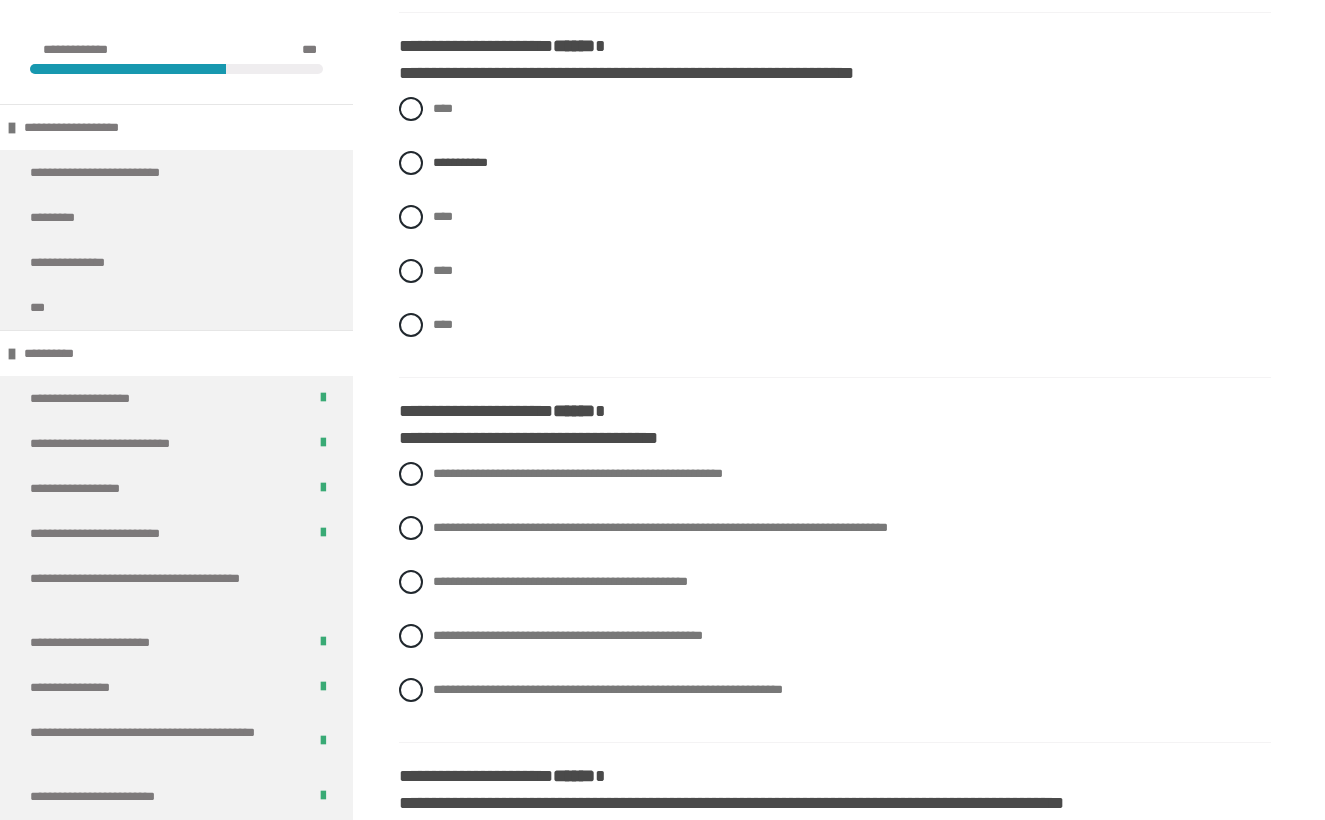 scroll, scrollTop: 1923, scrollLeft: 0, axis: vertical 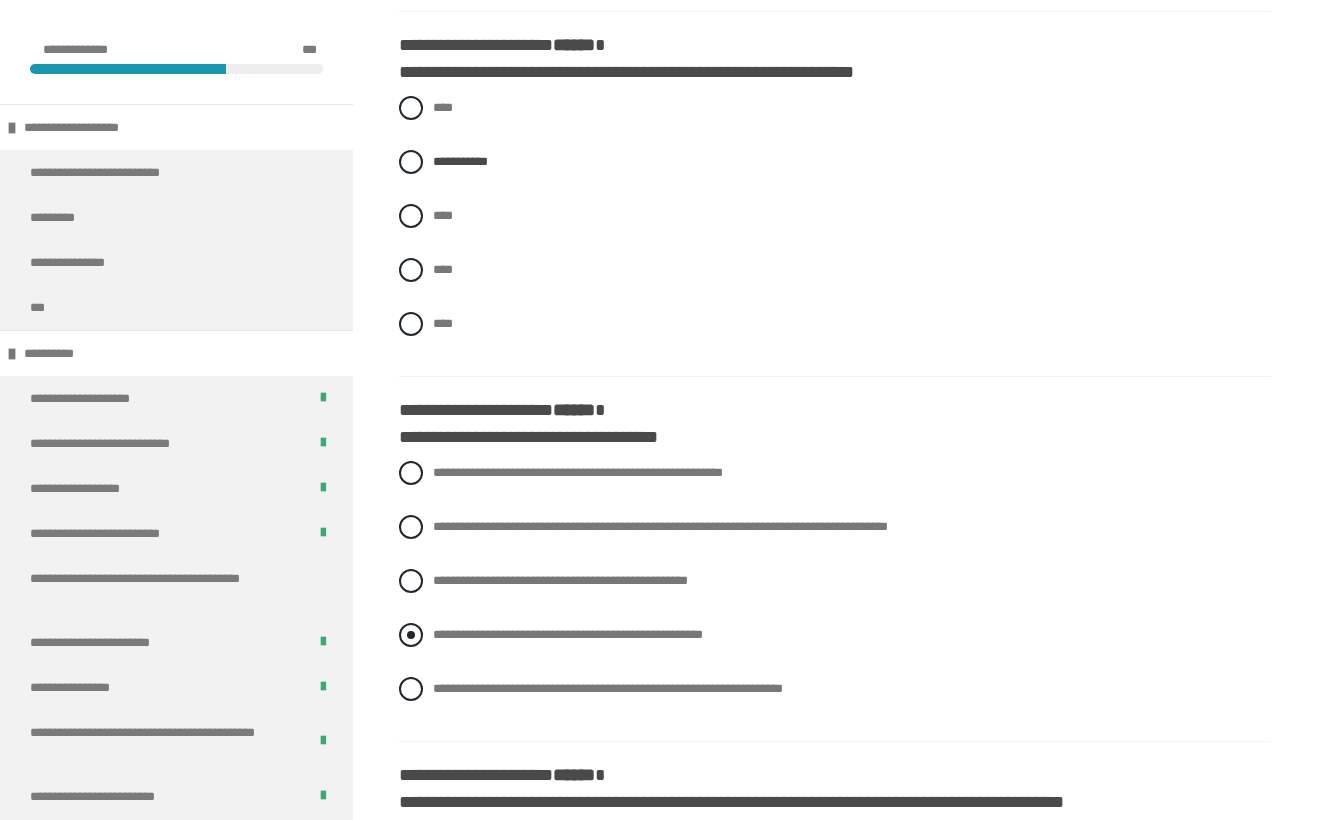 click on "**********" at bounding box center (835, 635) 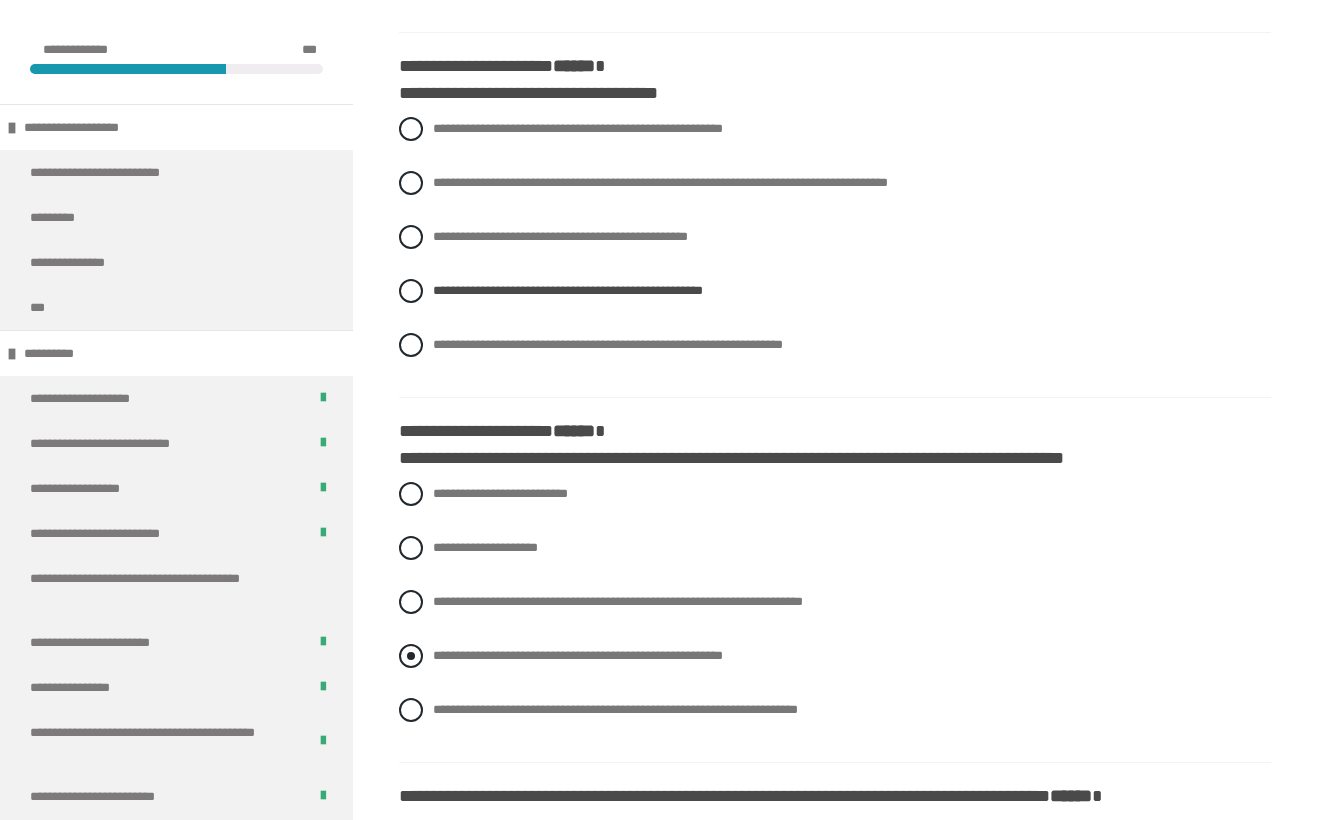 scroll, scrollTop: 2294, scrollLeft: 0, axis: vertical 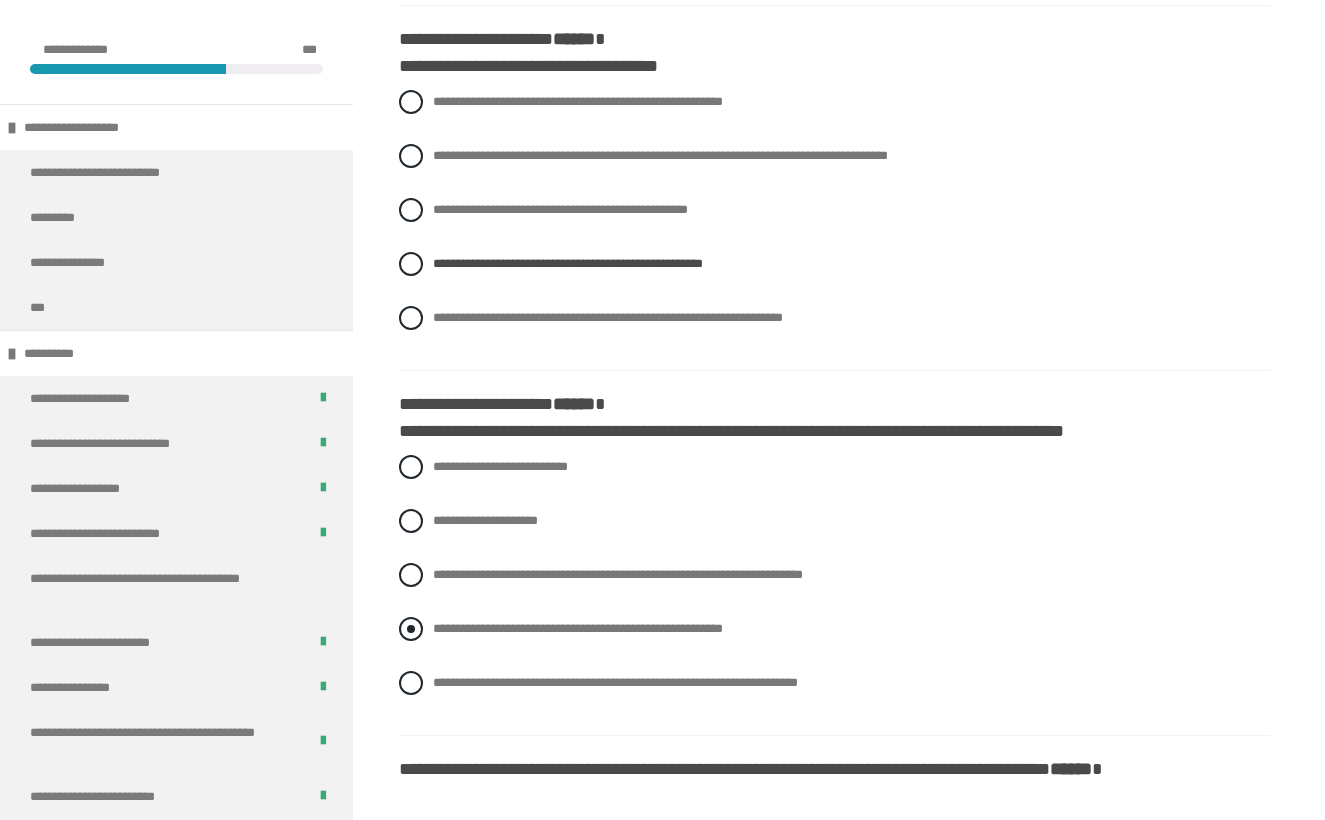 click at bounding box center (411, 629) 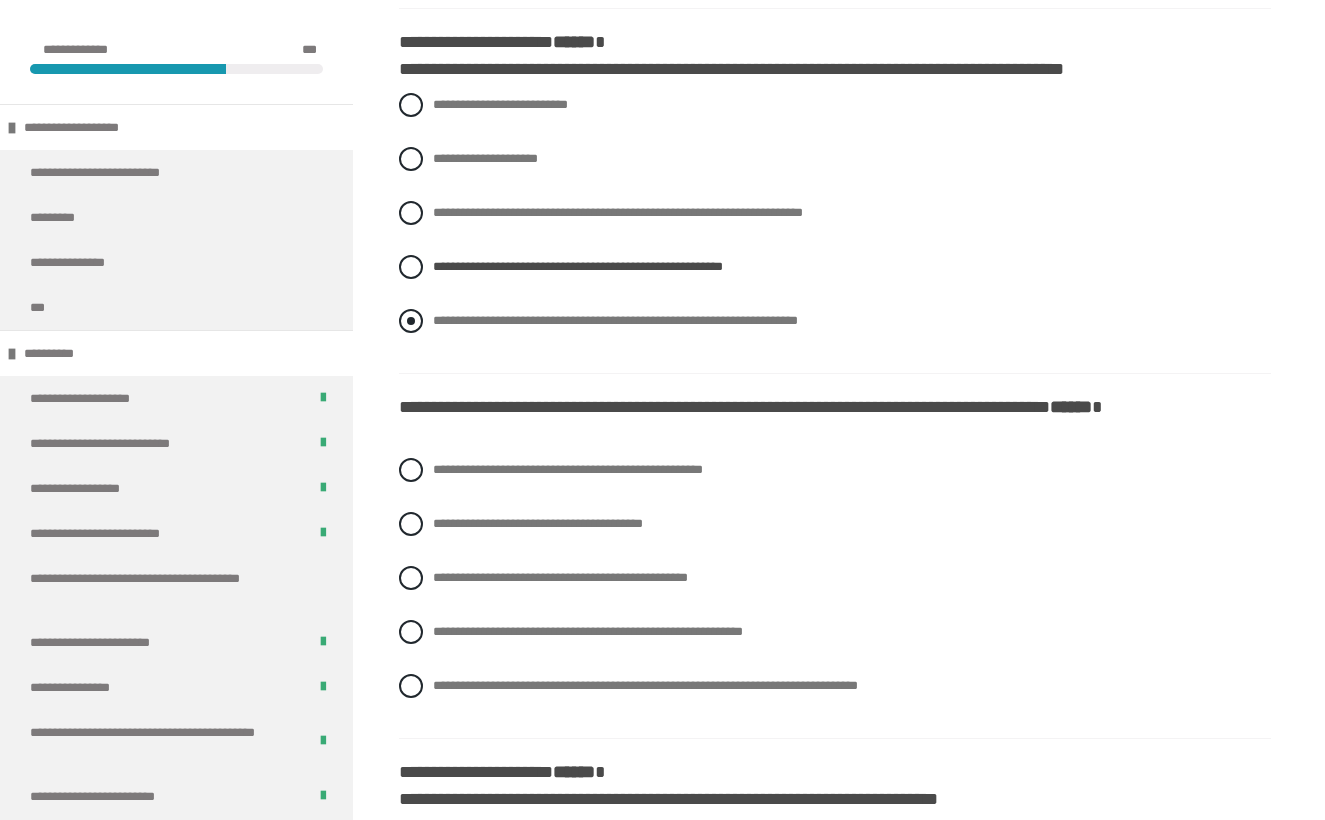 scroll, scrollTop: 2657, scrollLeft: 0, axis: vertical 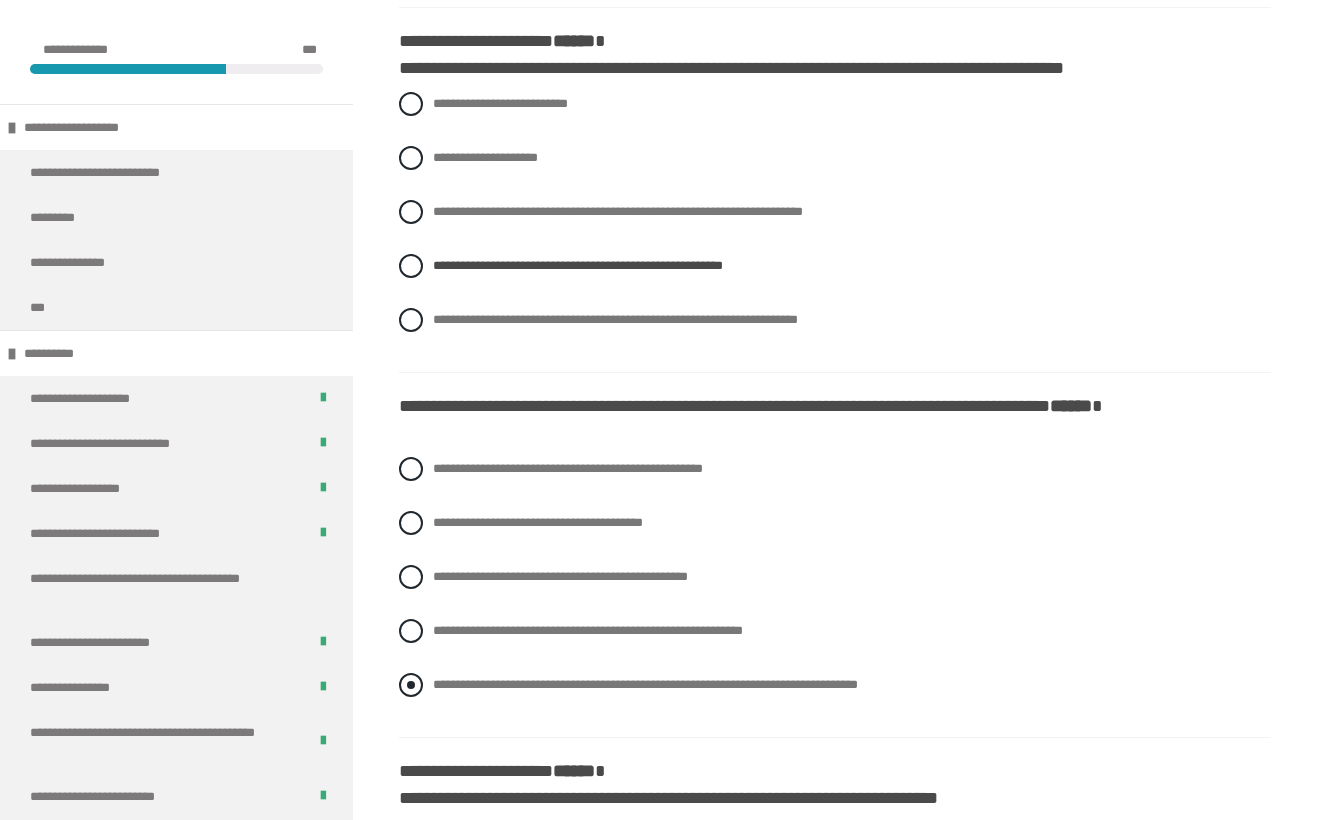click on "**********" at bounding box center [835, 685] 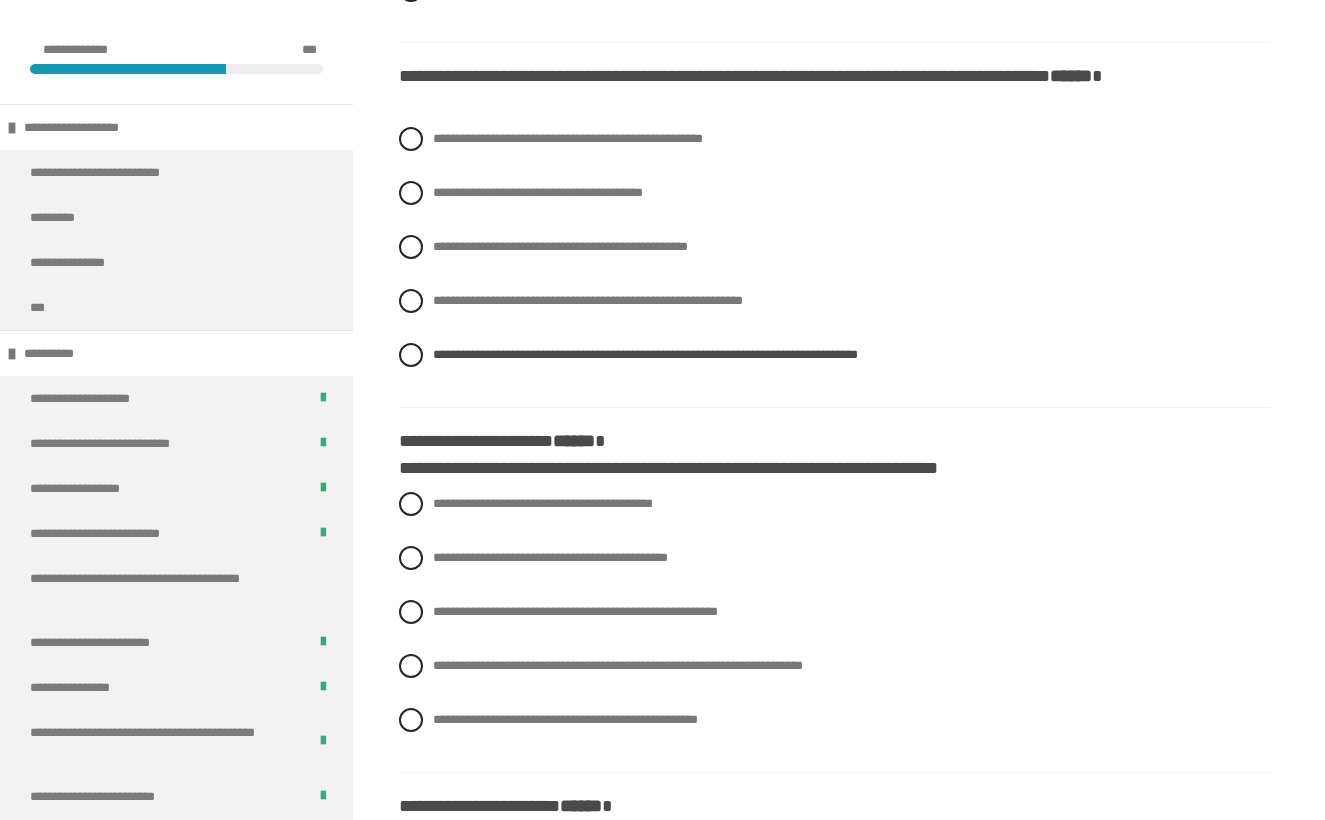 scroll, scrollTop: 2989, scrollLeft: 0, axis: vertical 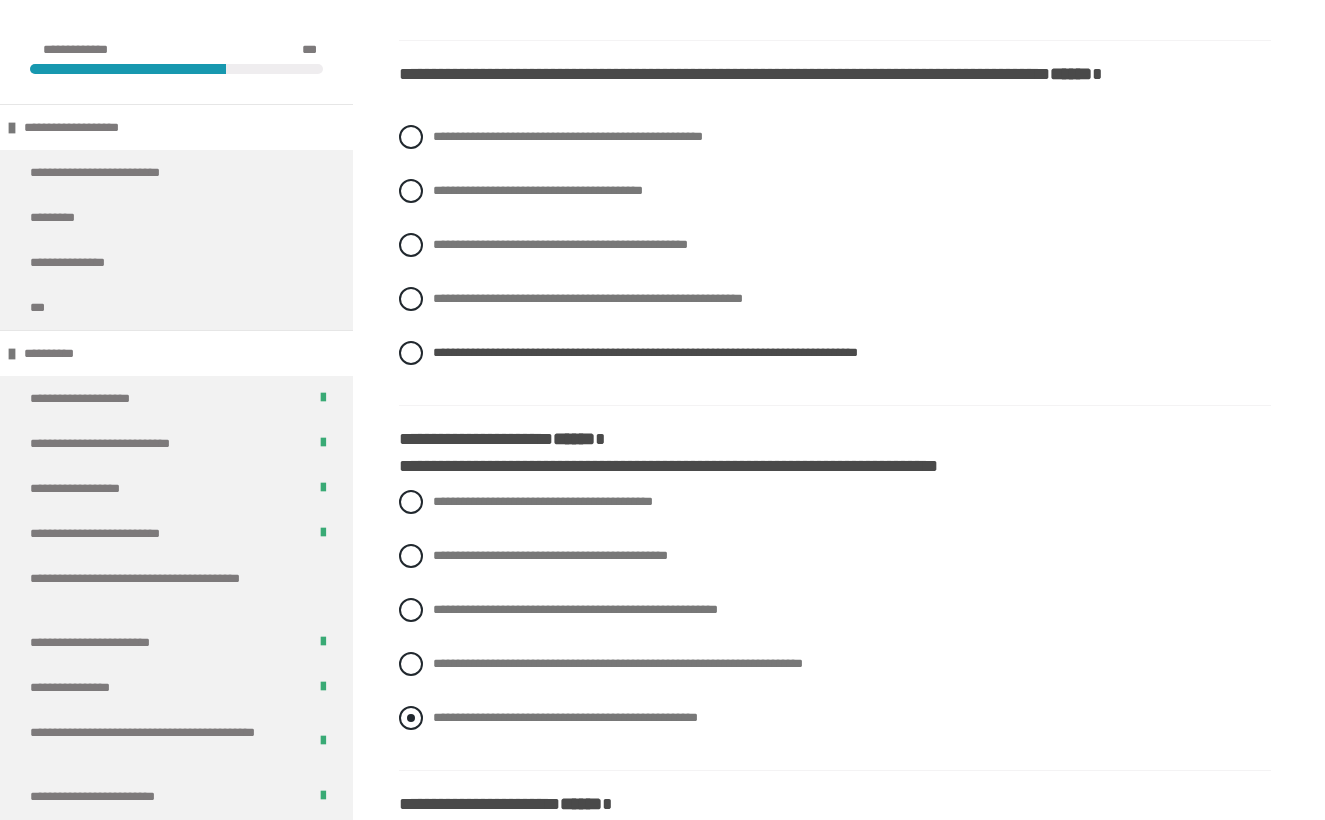 click at bounding box center [411, 718] 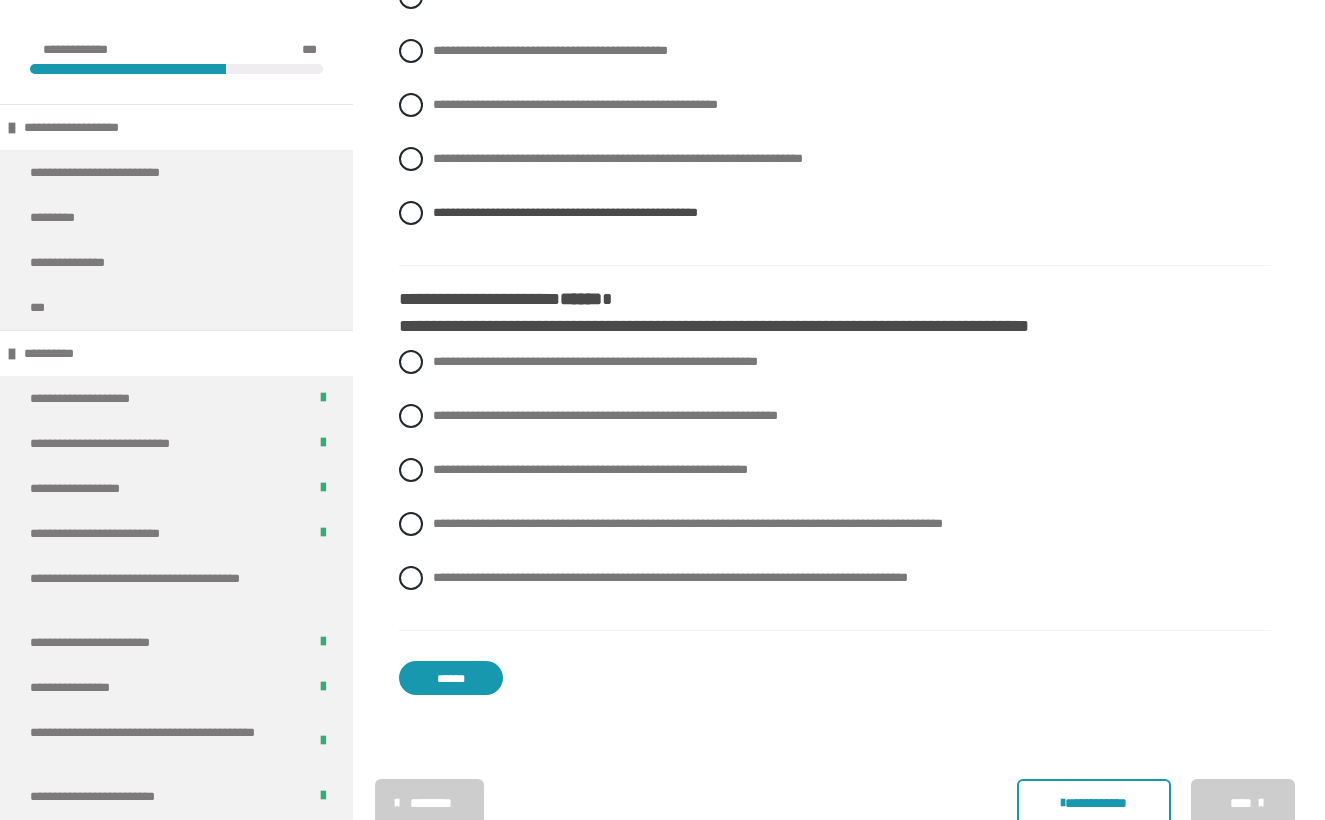 scroll, scrollTop: 3471, scrollLeft: 0, axis: vertical 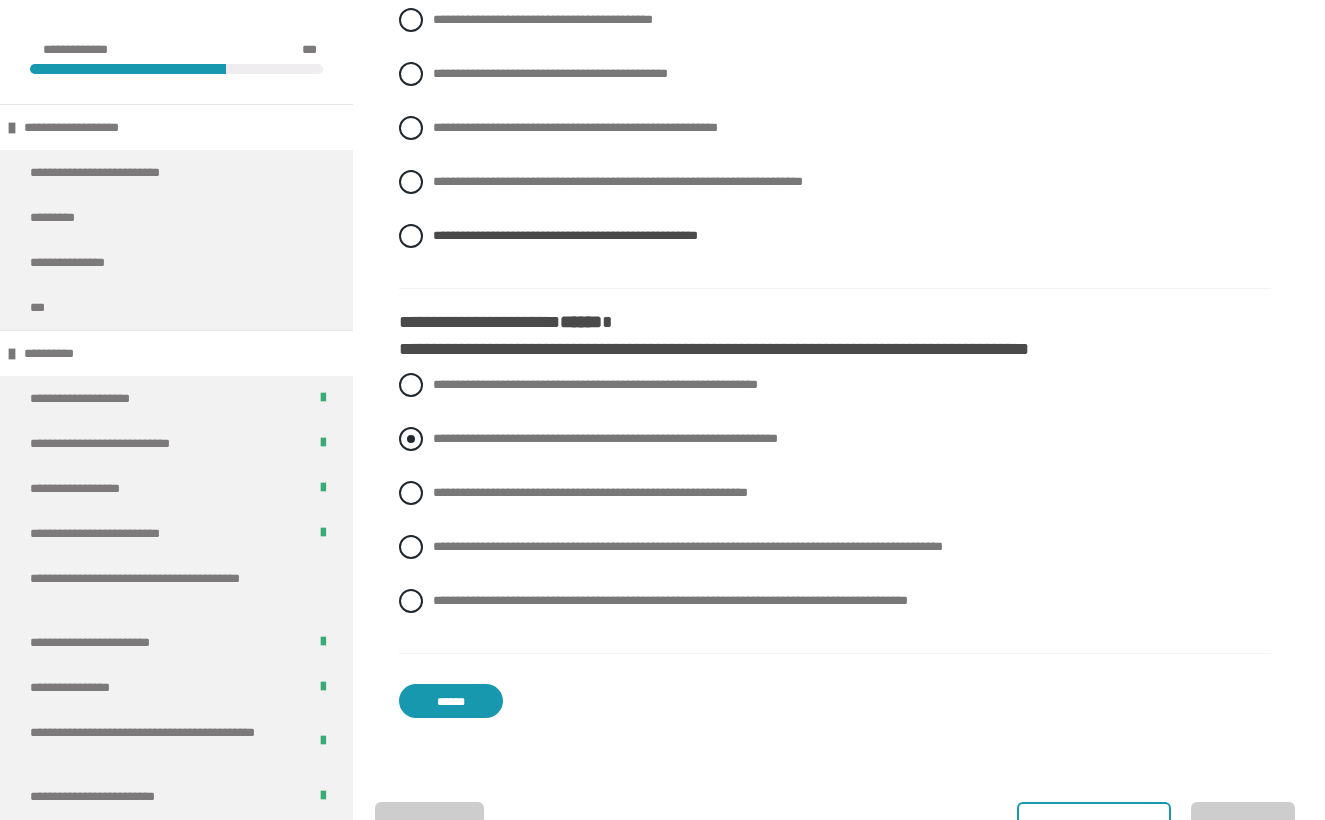 click at bounding box center (411, 439) 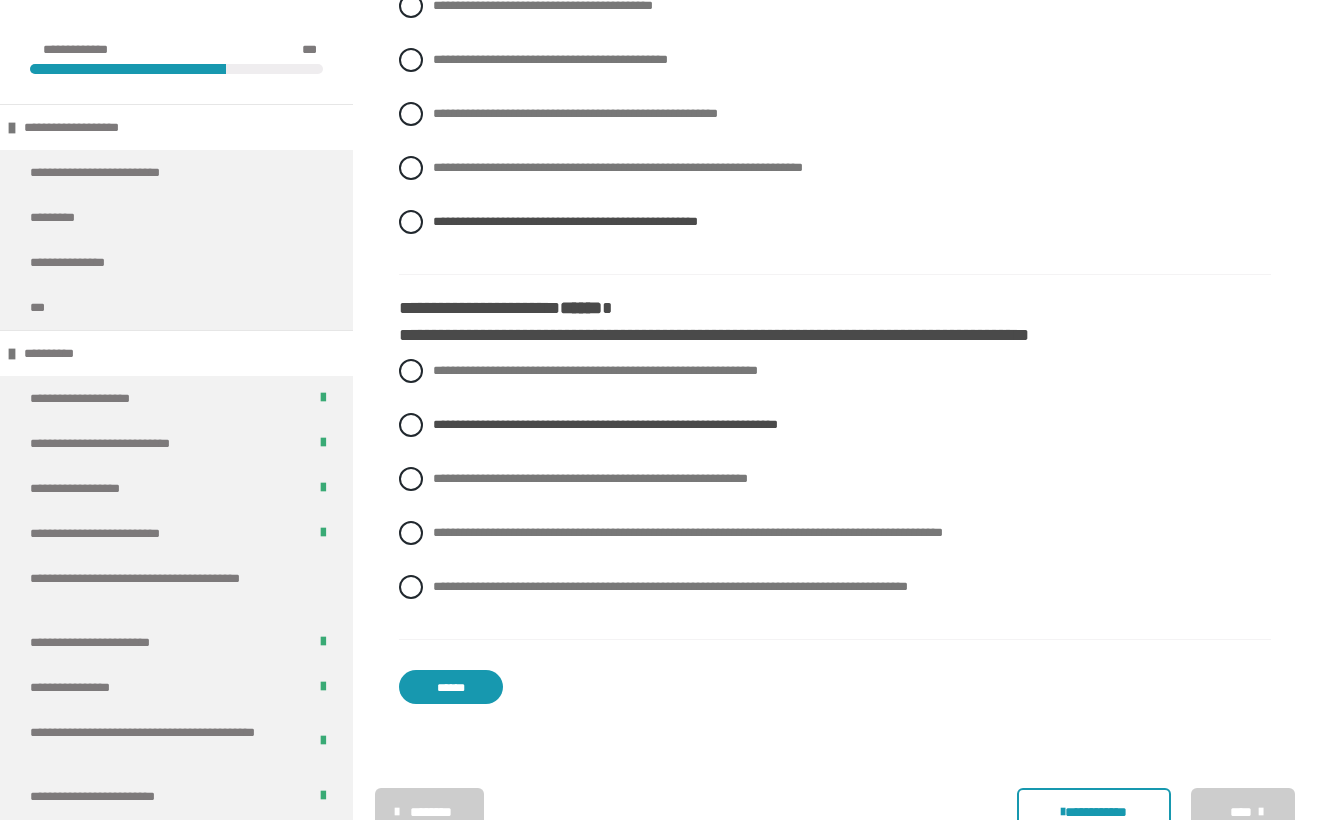 scroll, scrollTop: 3502, scrollLeft: 0, axis: vertical 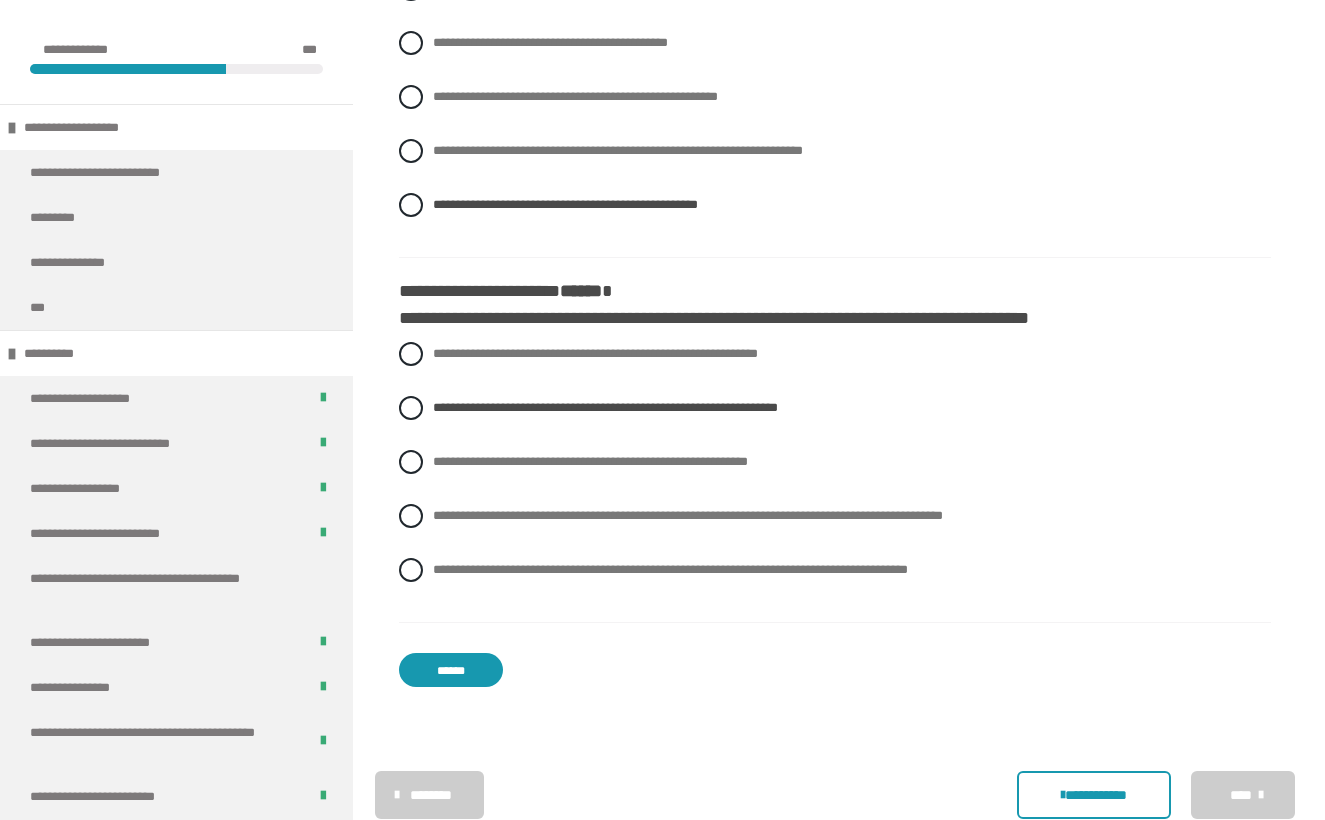 click on "******" at bounding box center [451, 670] 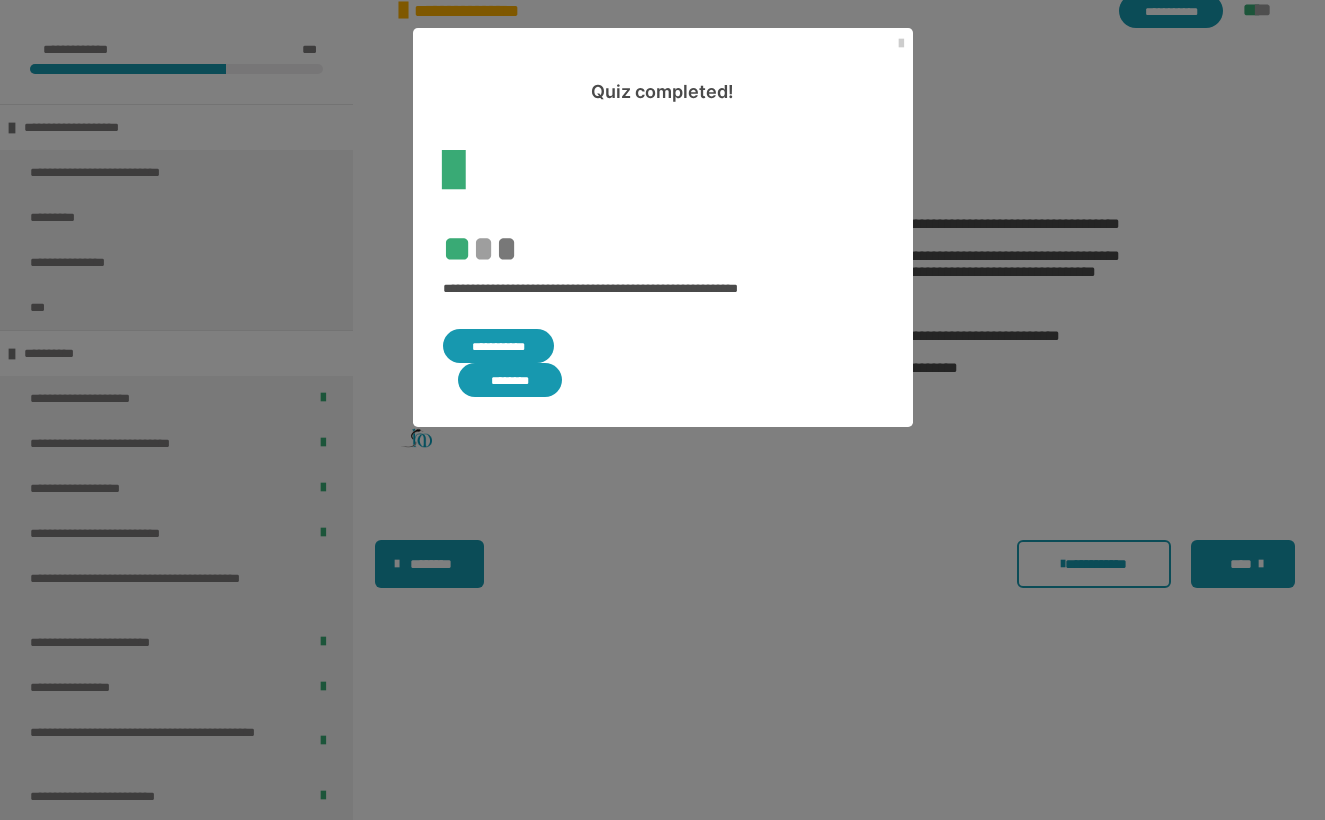 scroll, scrollTop: 508, scrollLeft: 0, axis: vertical 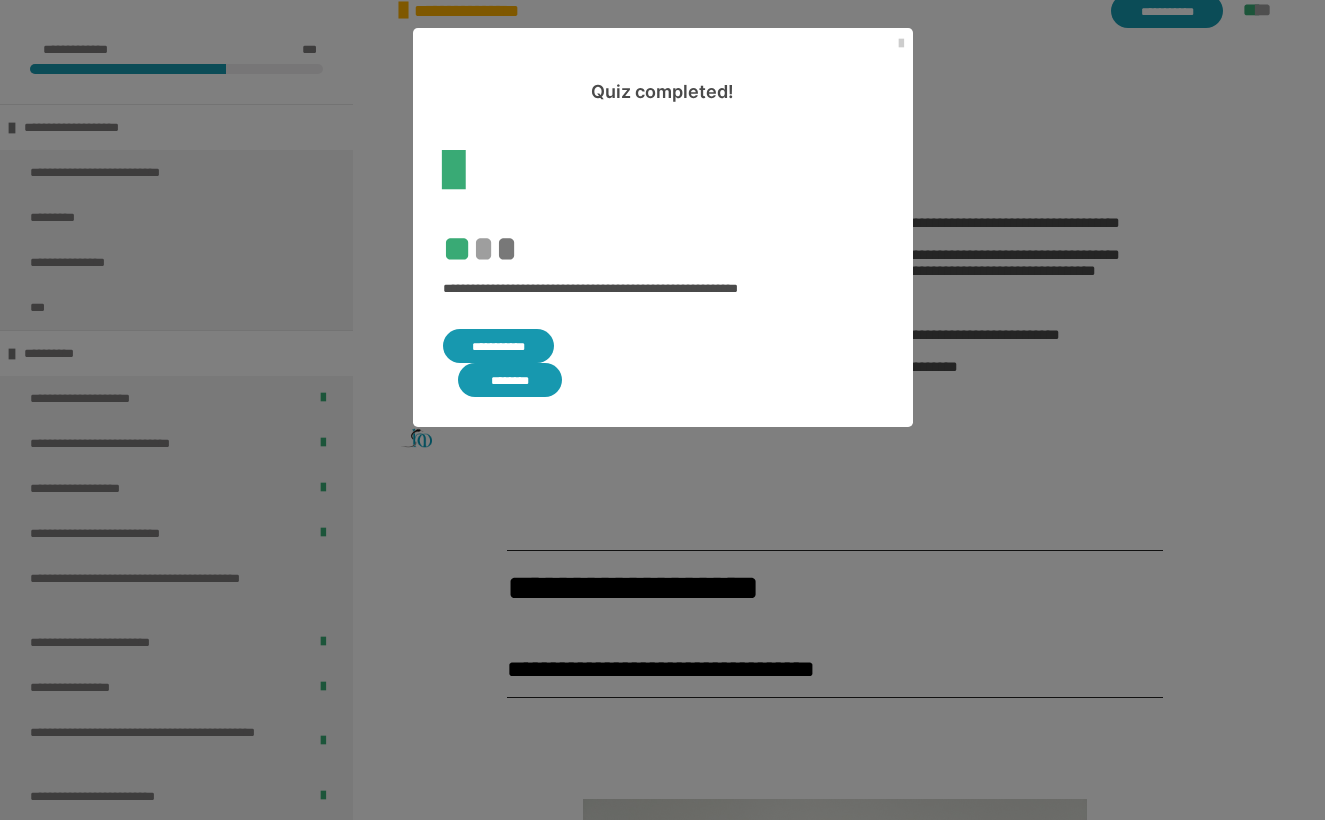 click on "**********" at bounding box center (499, 346) 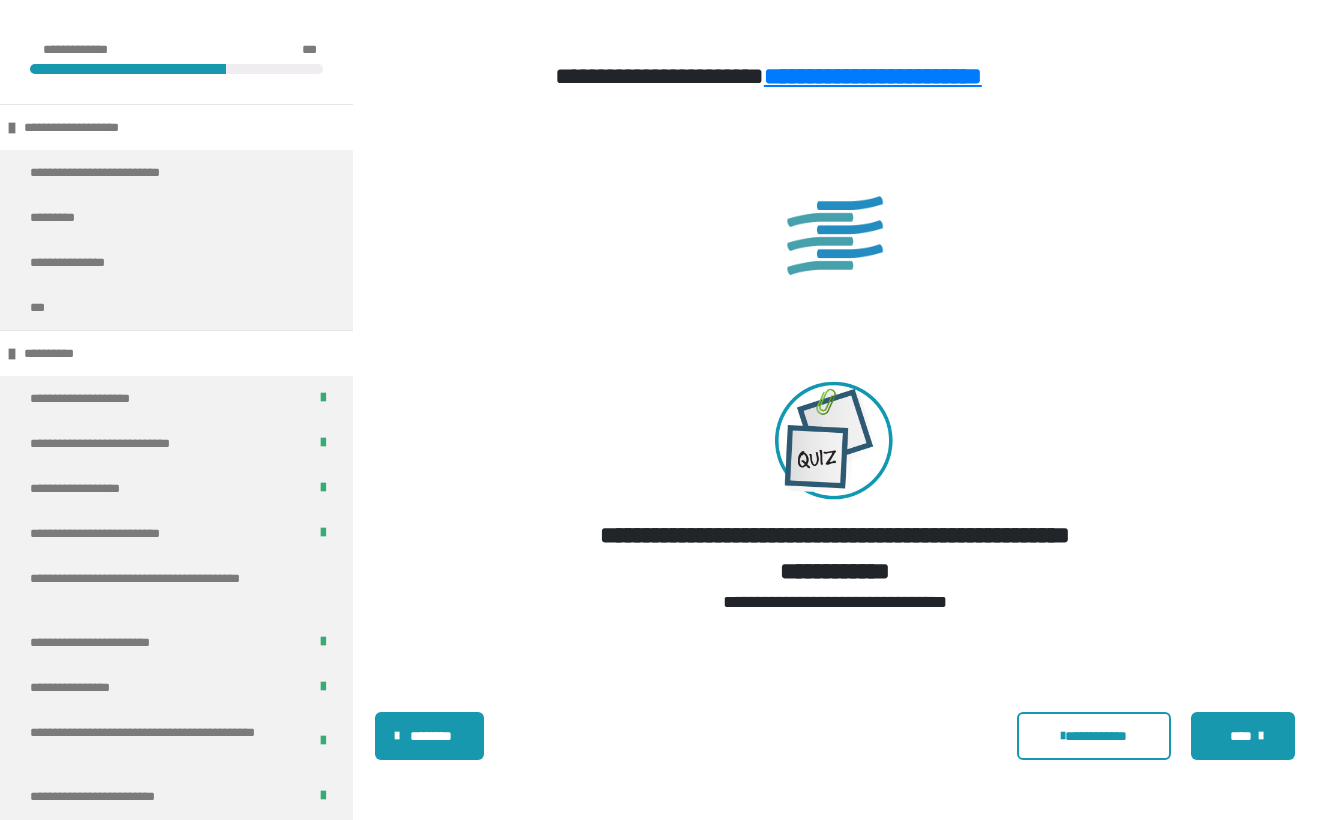 scroll, scrollTop: 5880, scrollLeft: 0, axis: vertical 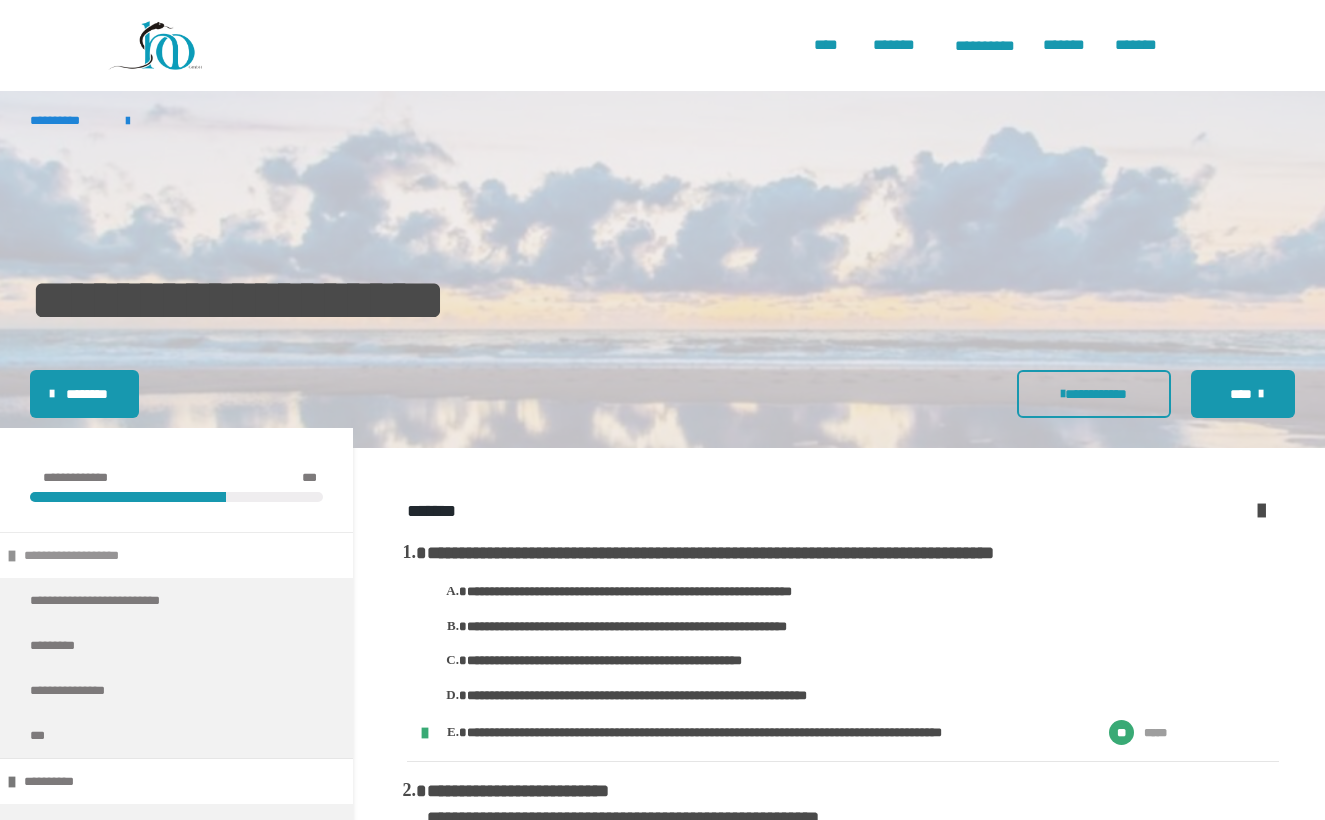 click on "**********" at bounding box center [94, 555] 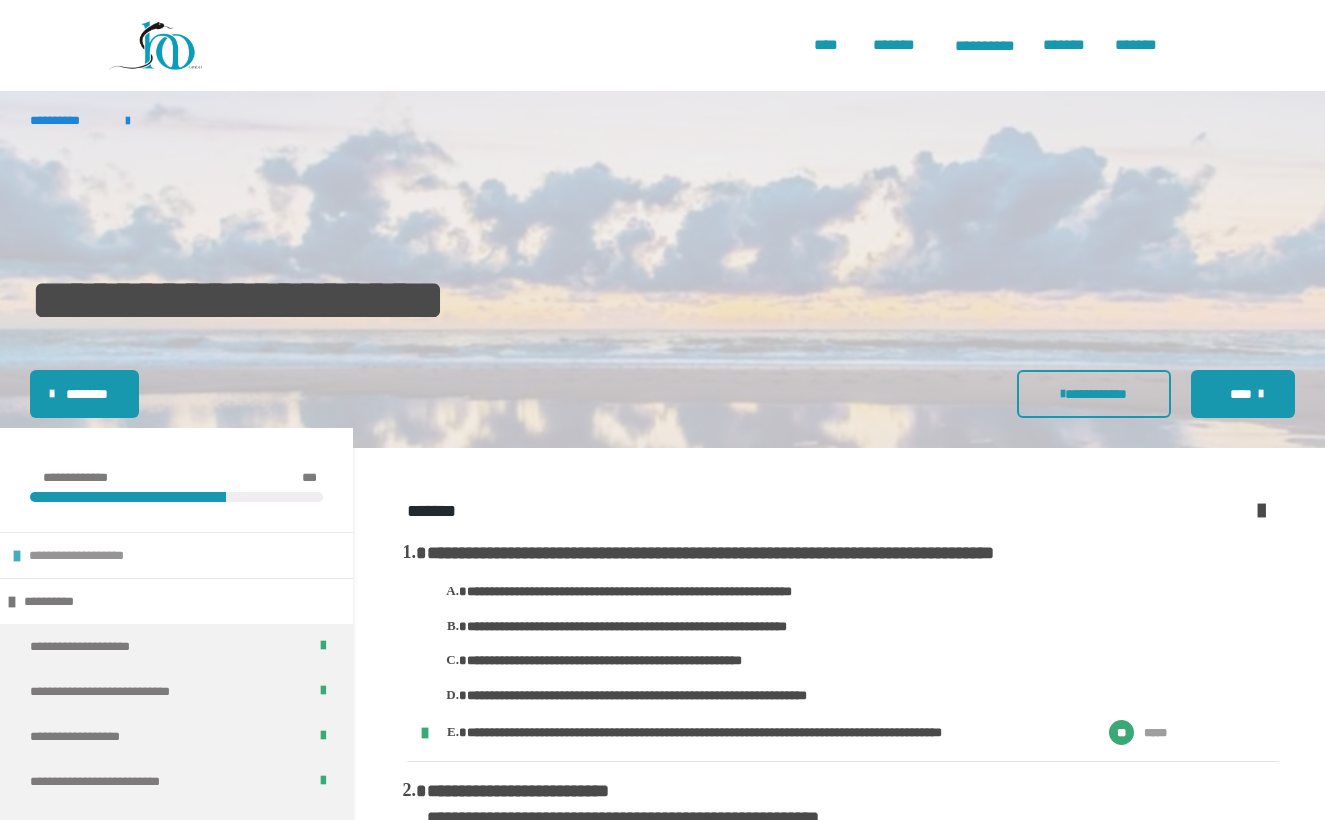 click on "**********" at bounding box center [176, 555] 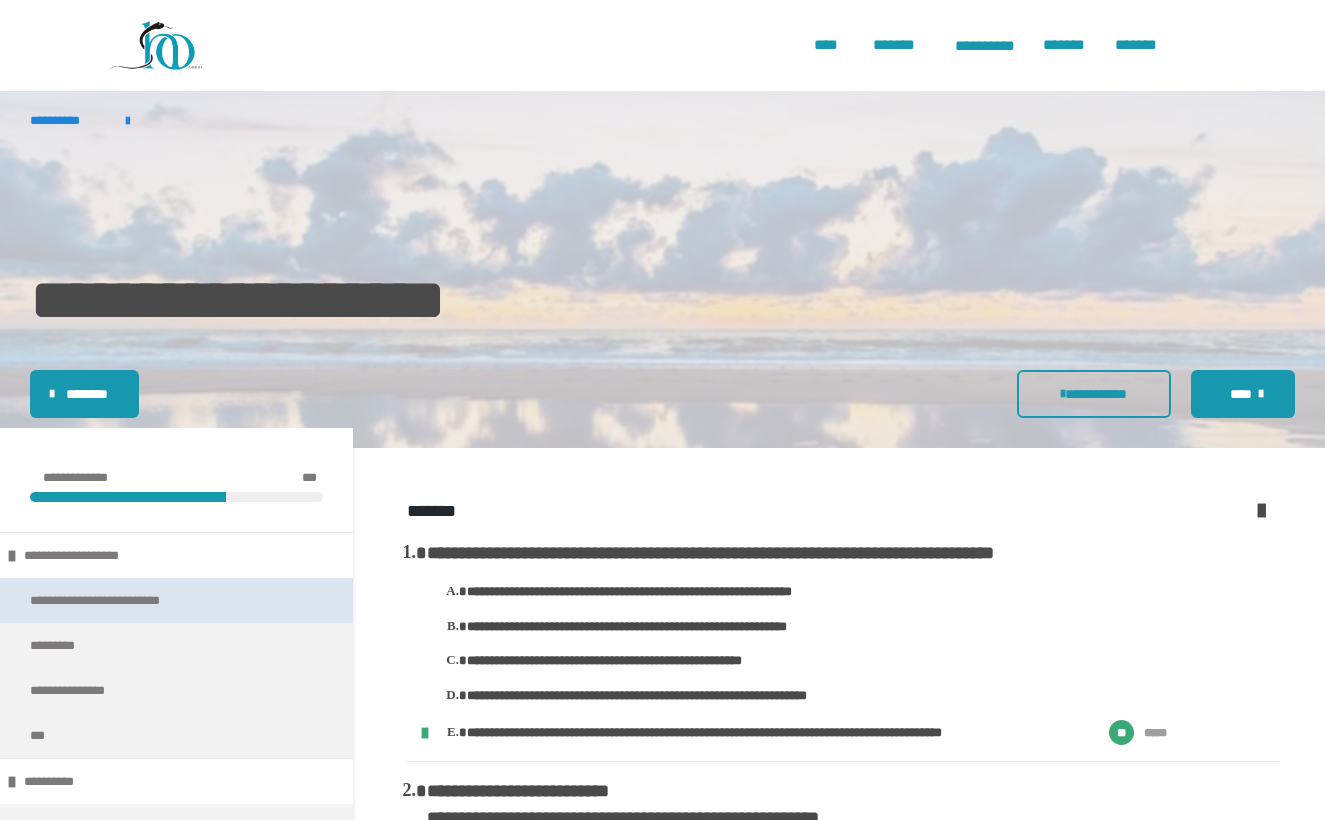 click on "**********" at bounding box center [120, 600] 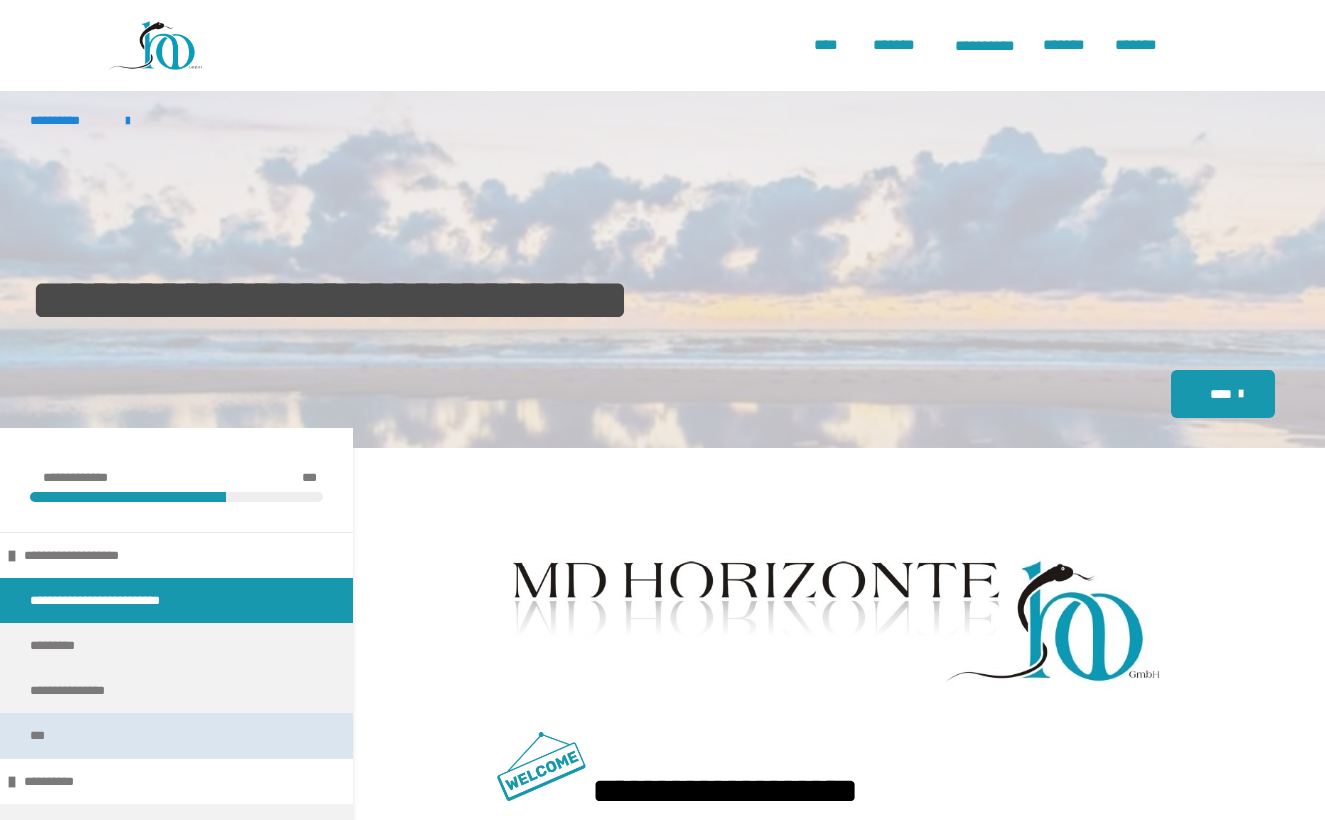 click on "***" at bounding box center [176, 735] 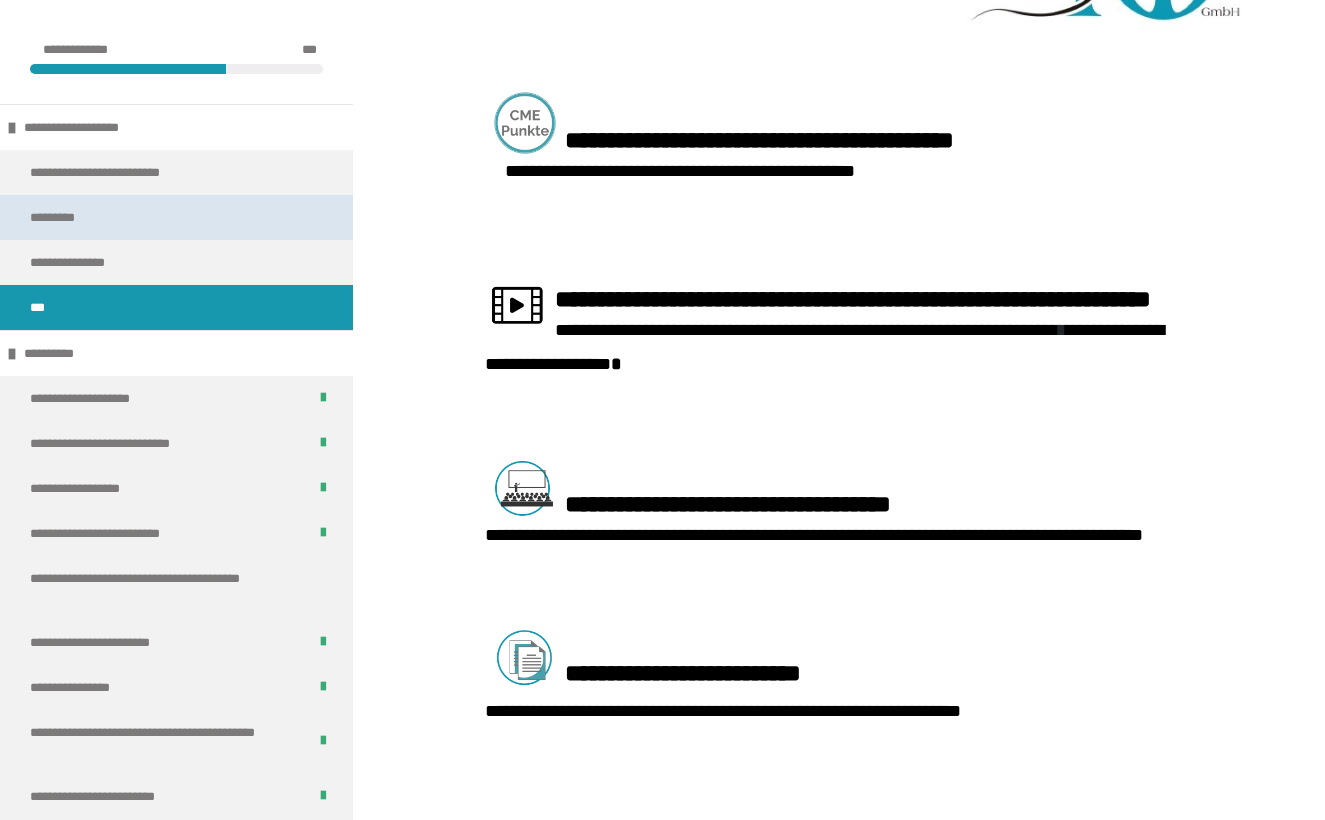 scroll, scrollTop: 710, scrollLeft: 0, axis: vertical 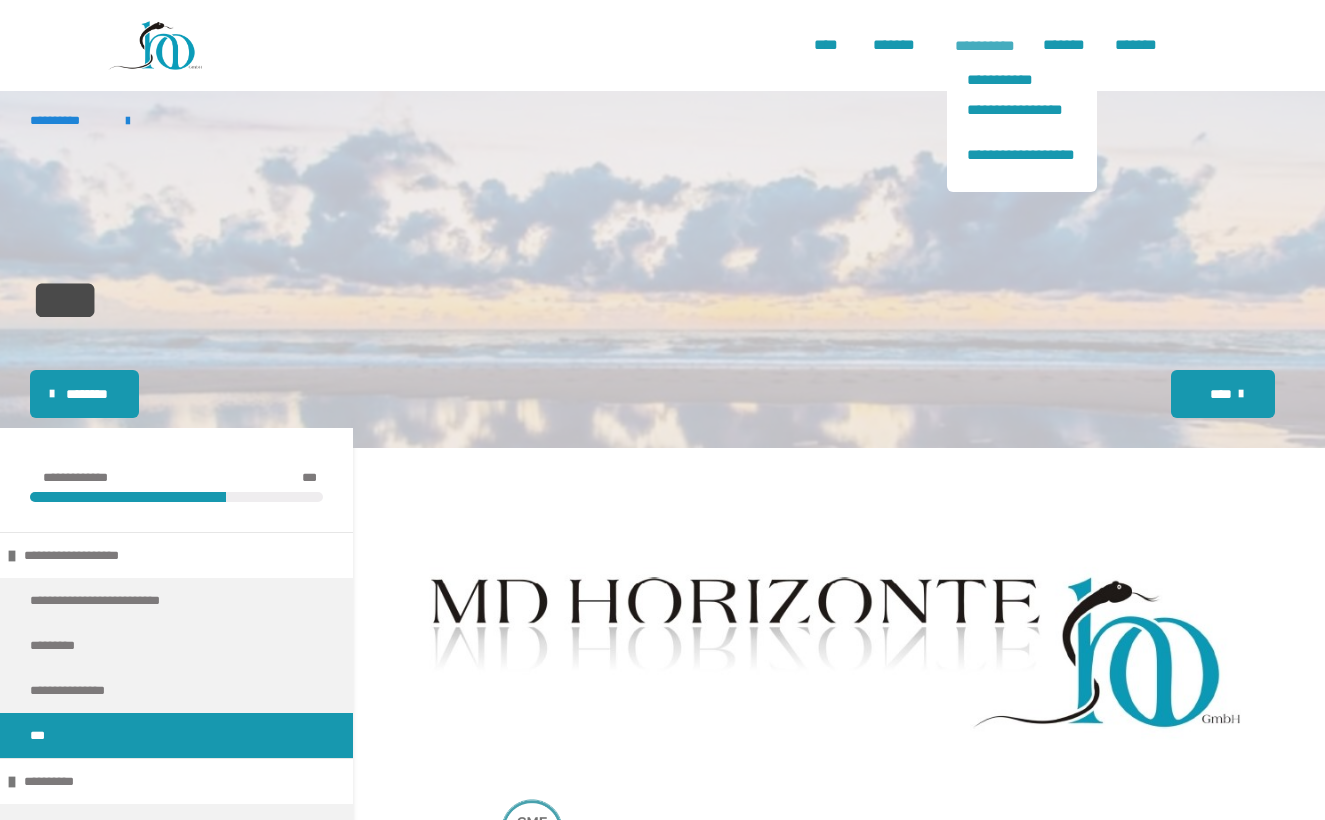 click on "**********" at bounding box center (985, 46) 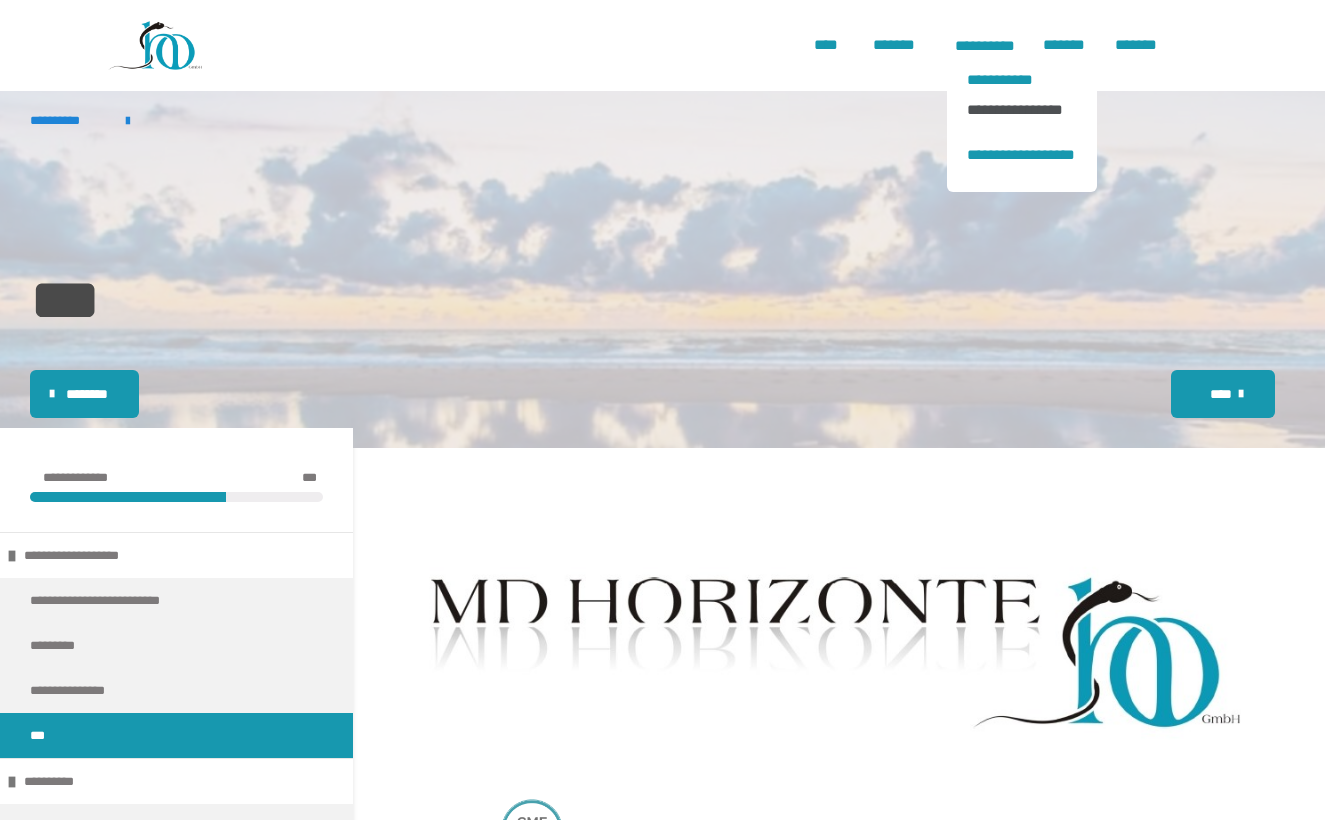 click on "**********" at bounding box center [1022, 117] 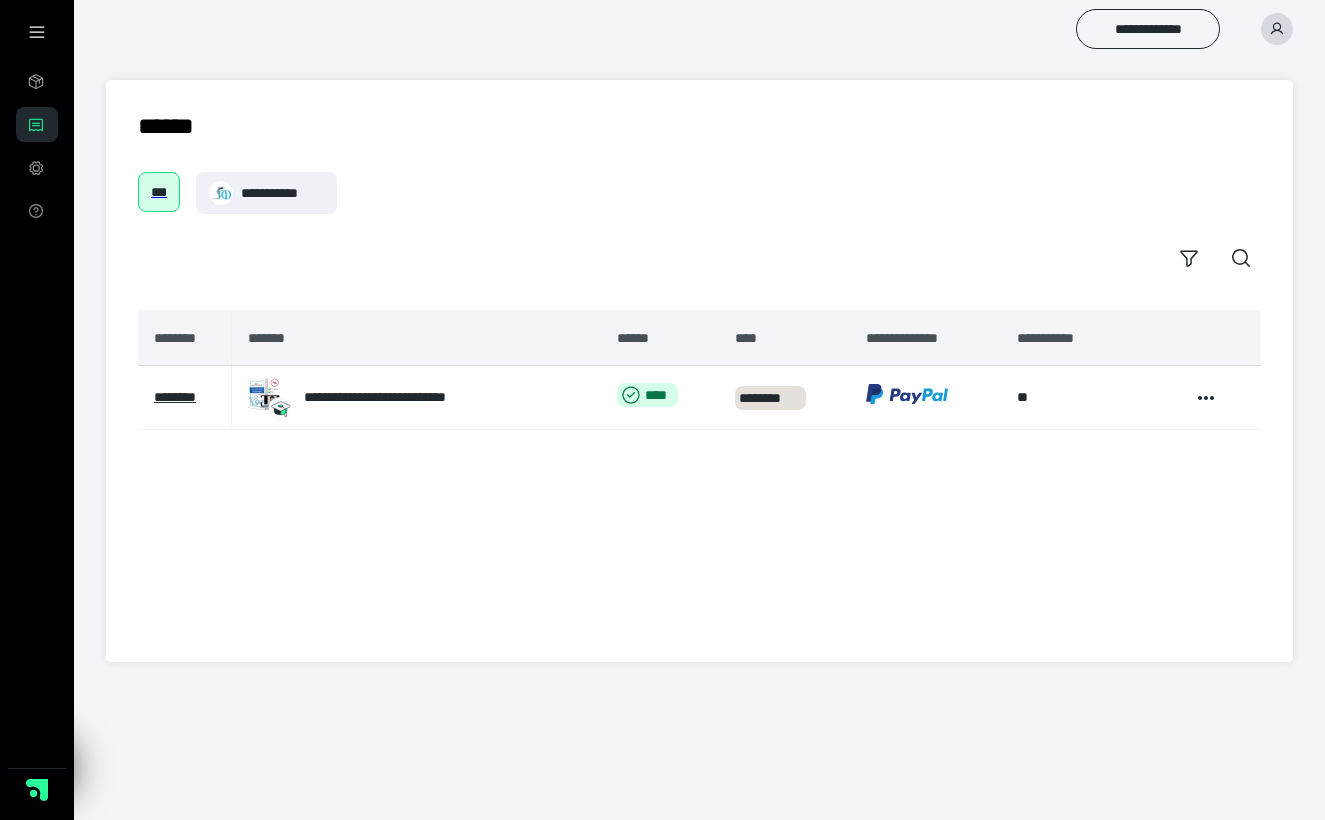 scroll, scrollTop: 0, scrollLeft: 0, axis: both 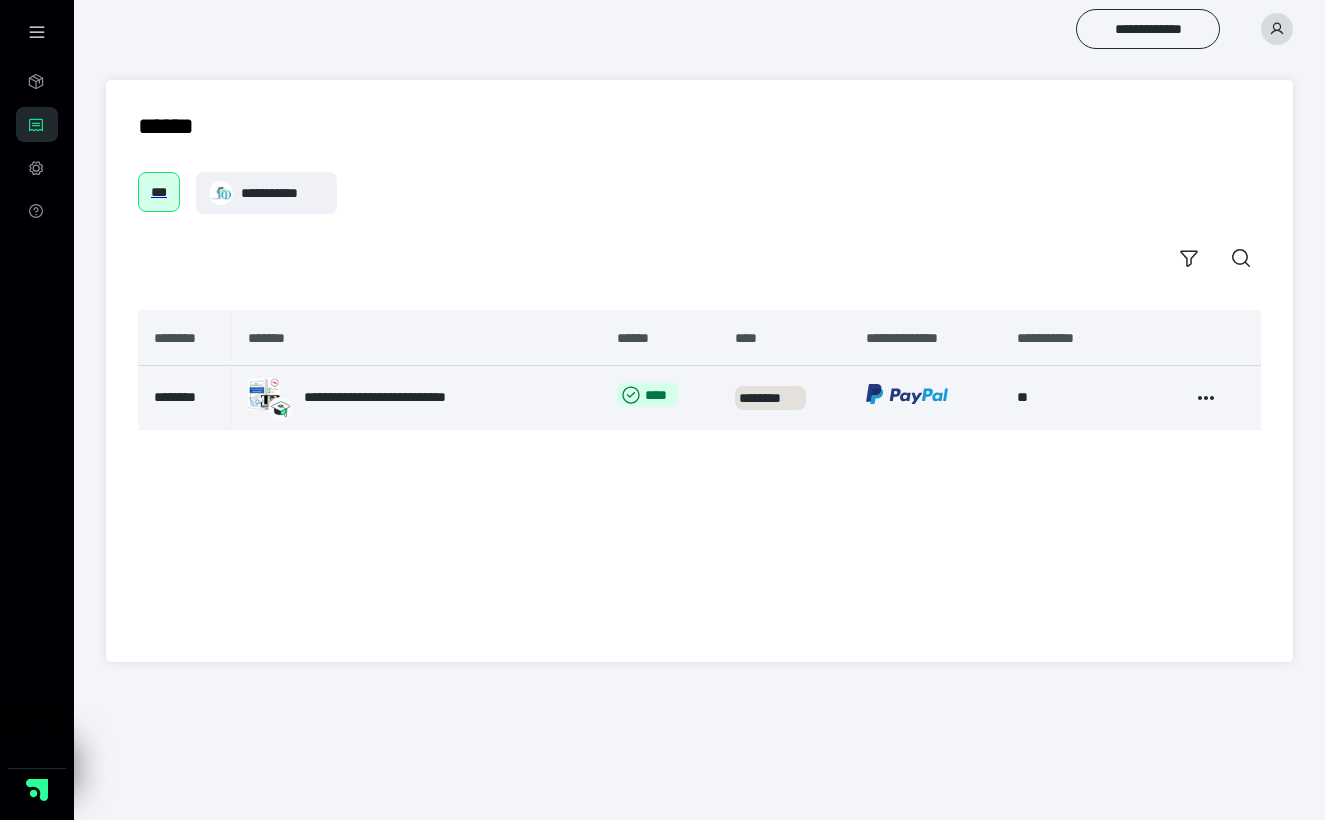 click on "********" at bounding box center [175, 397] 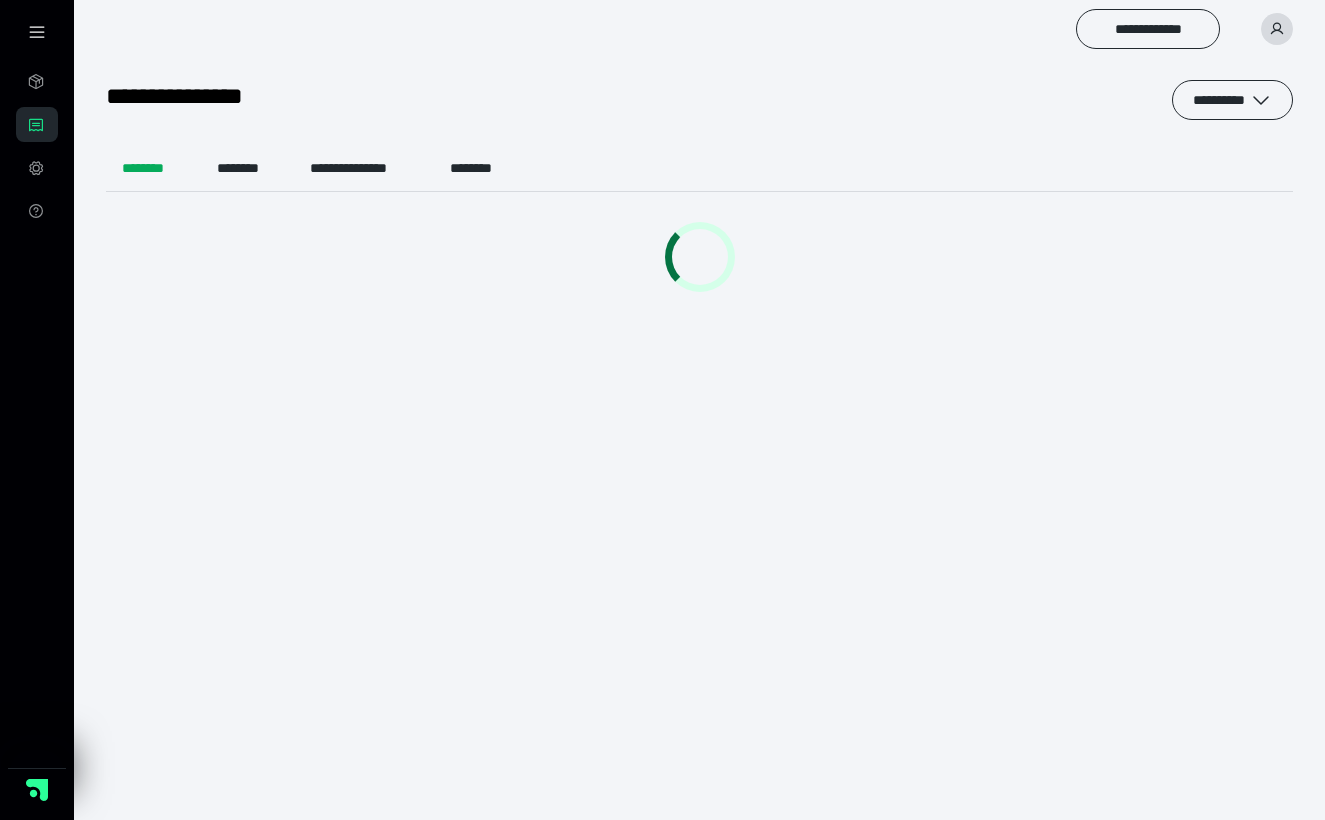 scroll, scrollTop: 0, scrollLeft: 0, axis: both 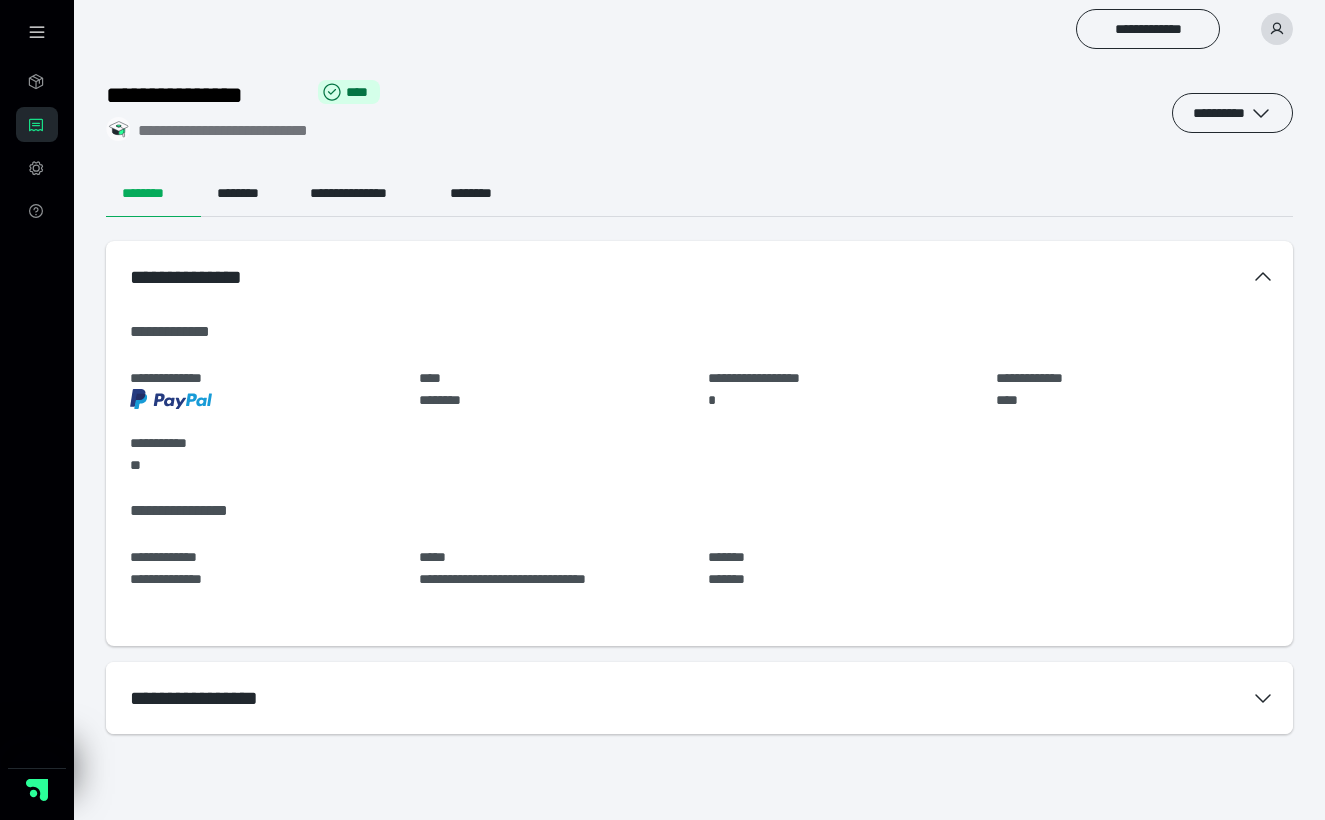 click on "**********" at bounding box center [699, 698] 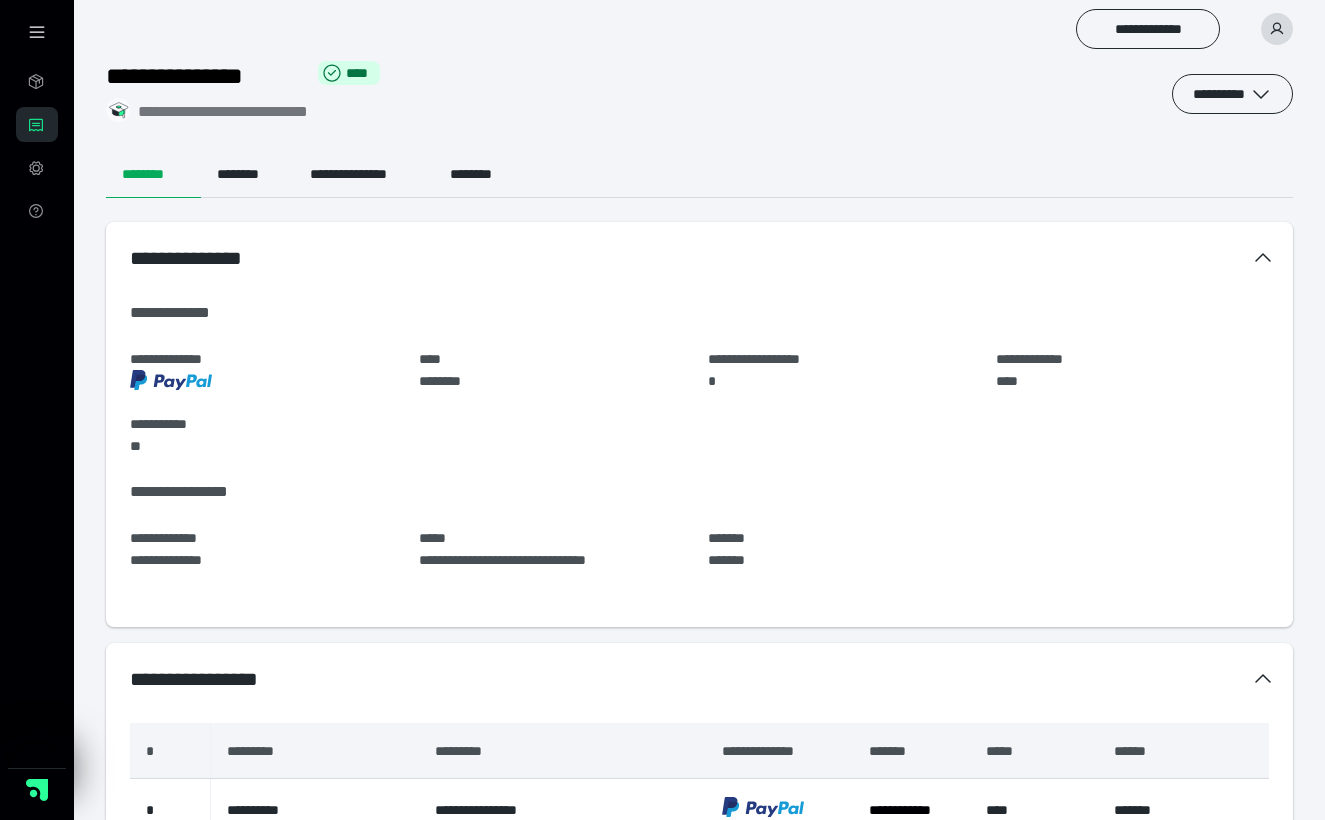 scroll, scrollTop: 0, scrollLeft: 0, axis: both 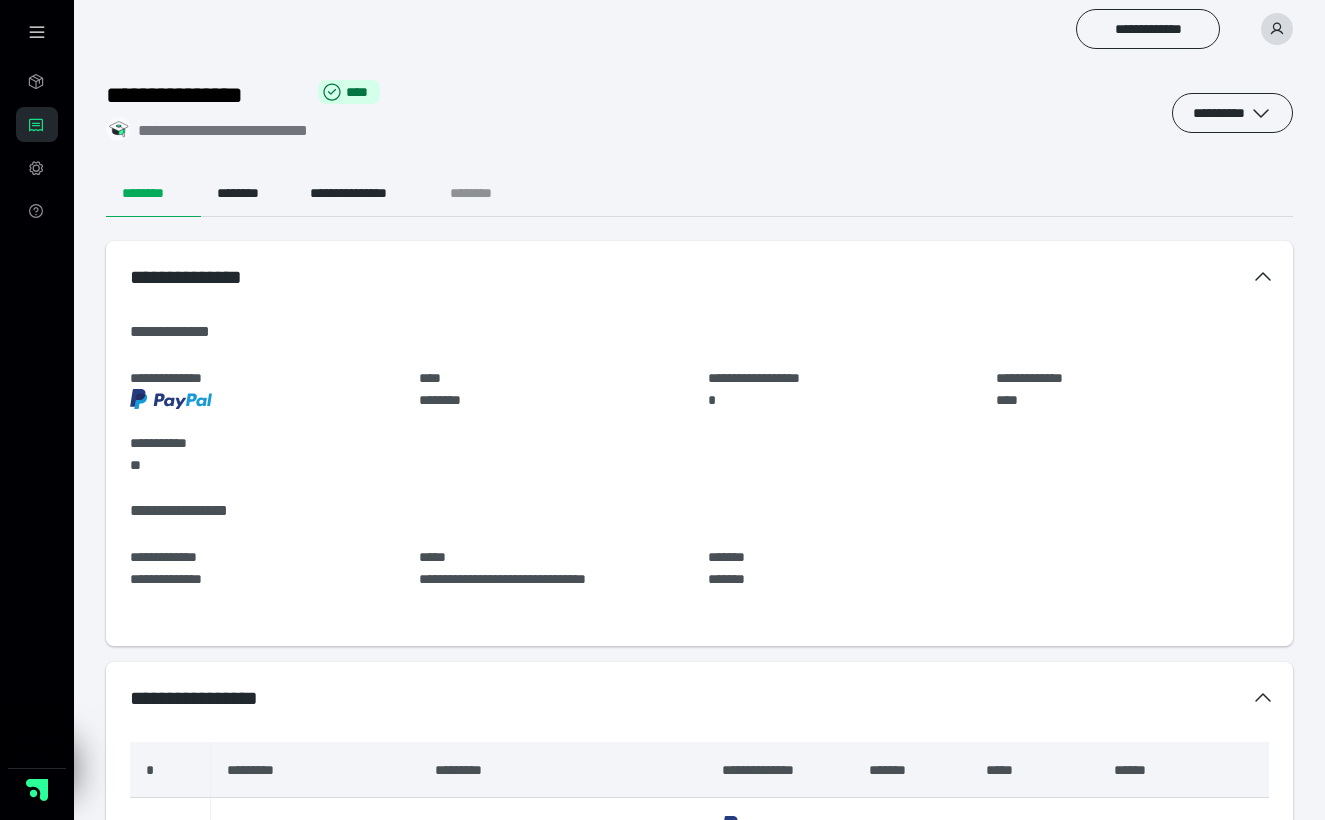 click on "********" at bounding box center [477, 193] 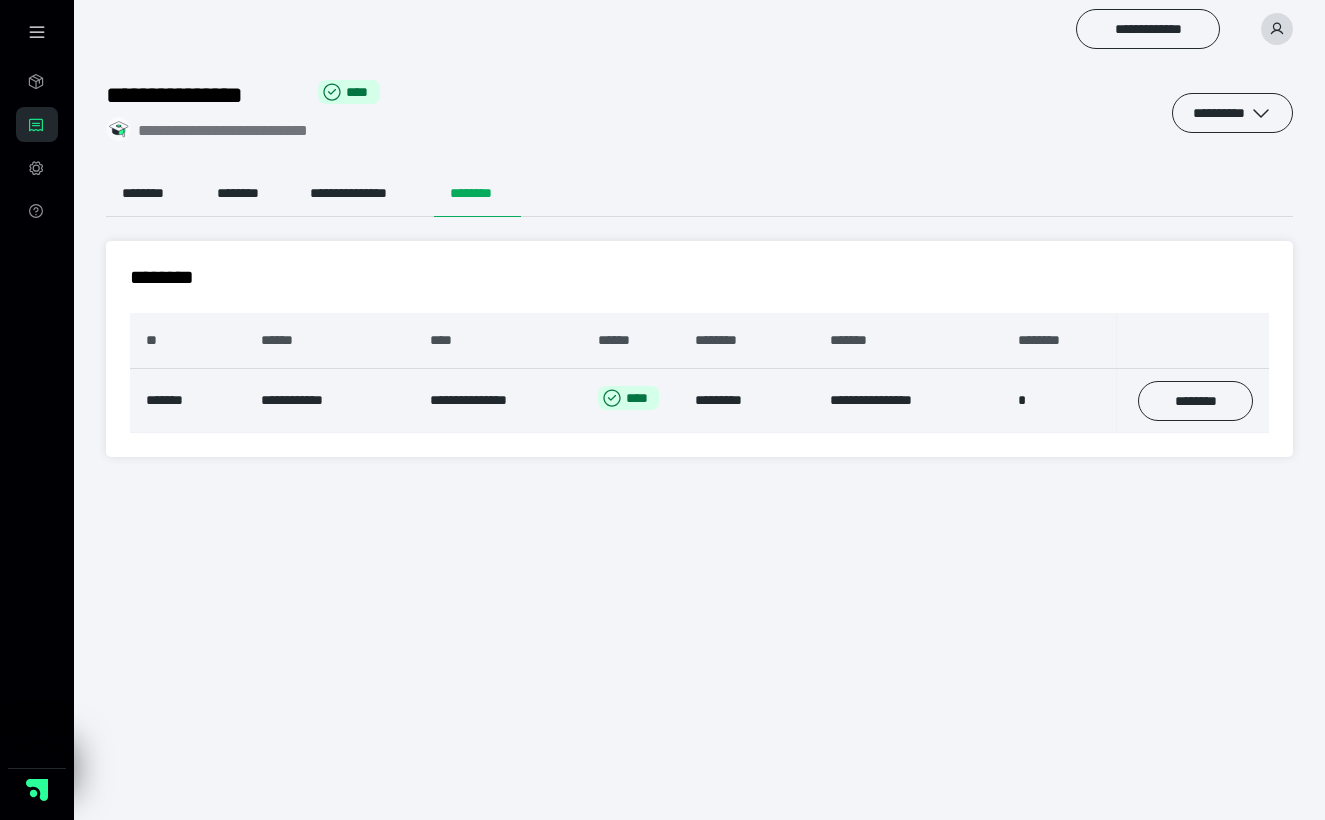 click on "**********" at bounding box center [498, 401] 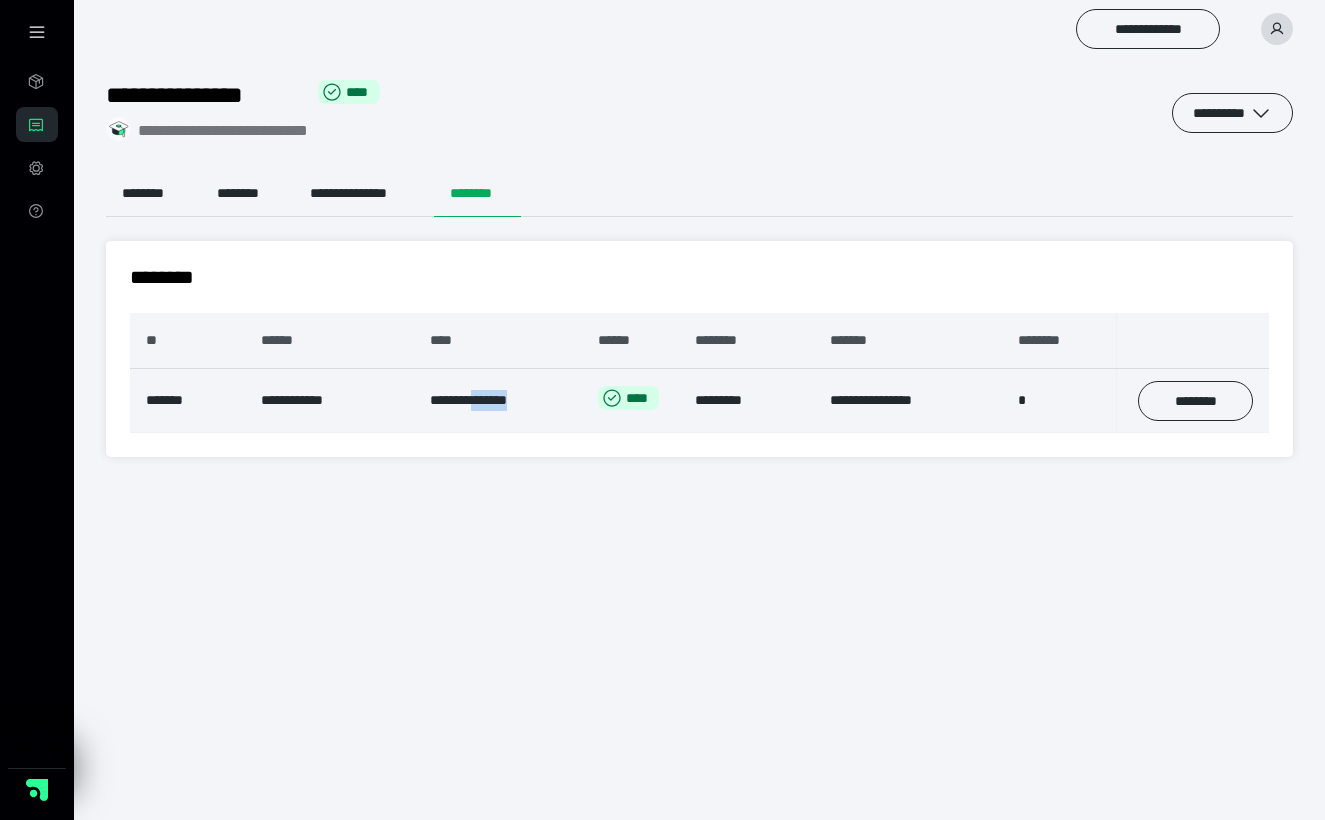 click on "**********" at bounding box center (498, 401) 